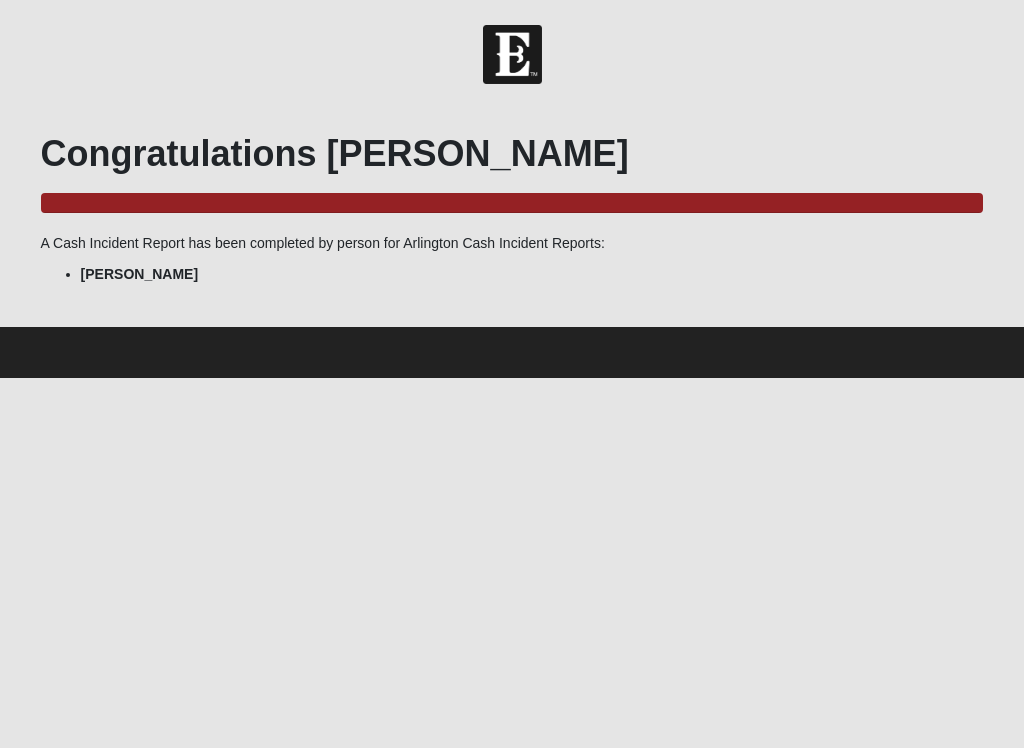 scroll, scrollTop: 0, scrollLeft: 0, axis: both 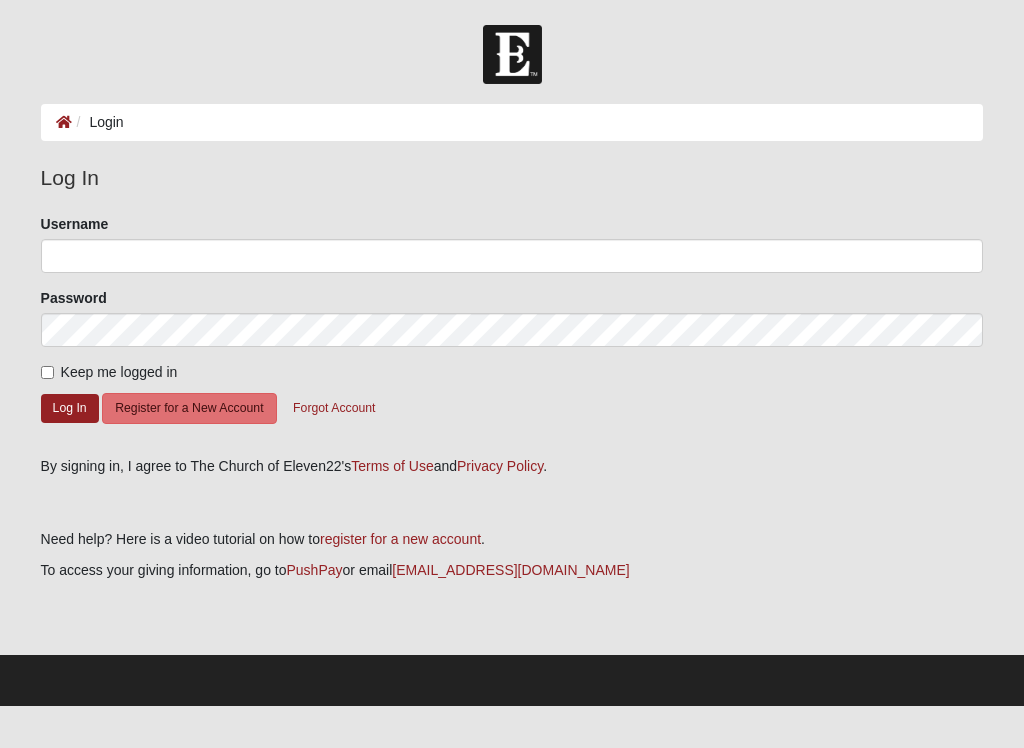 click on "Login" at bounding box center [512, 122] 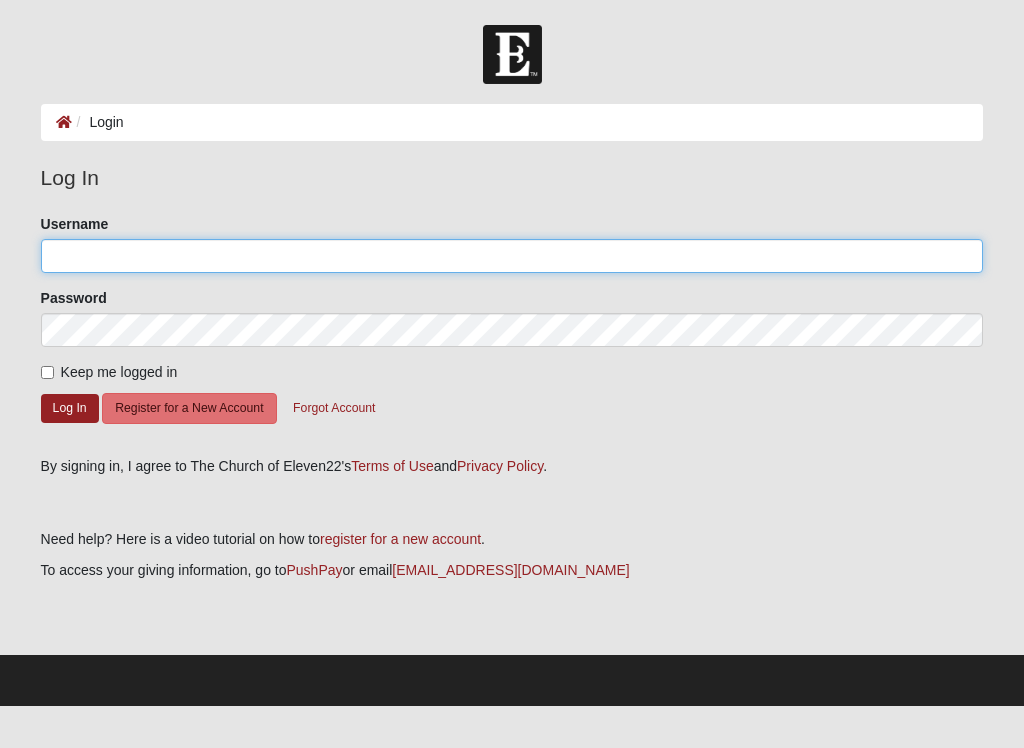 click on "Username" 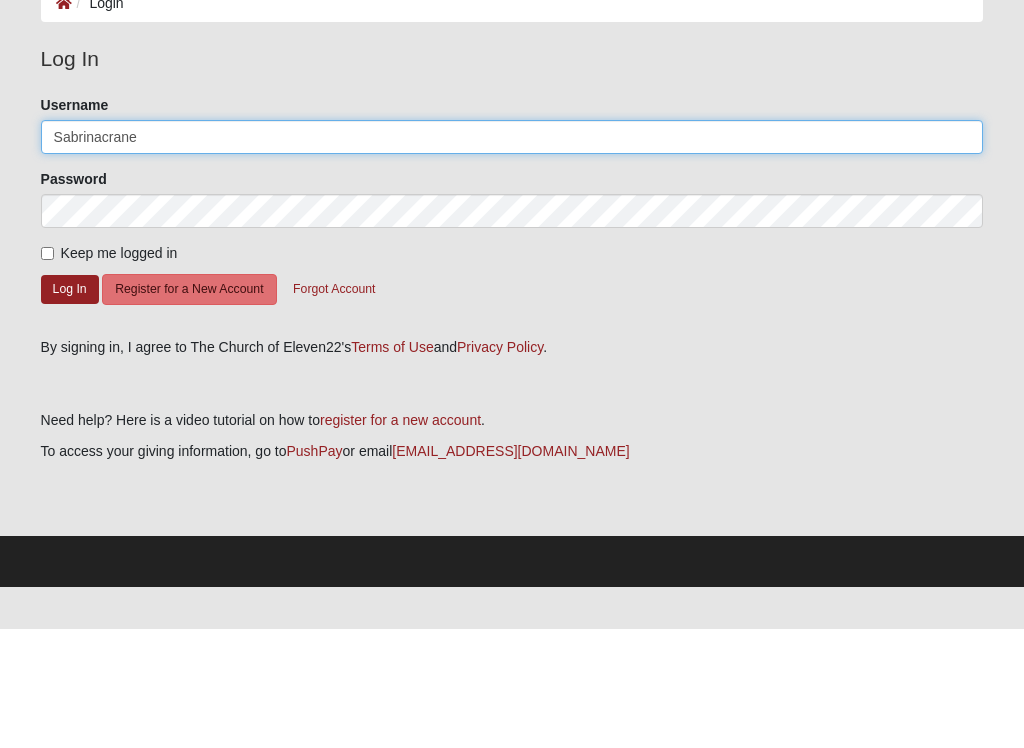 type on "Sabrinacrane" 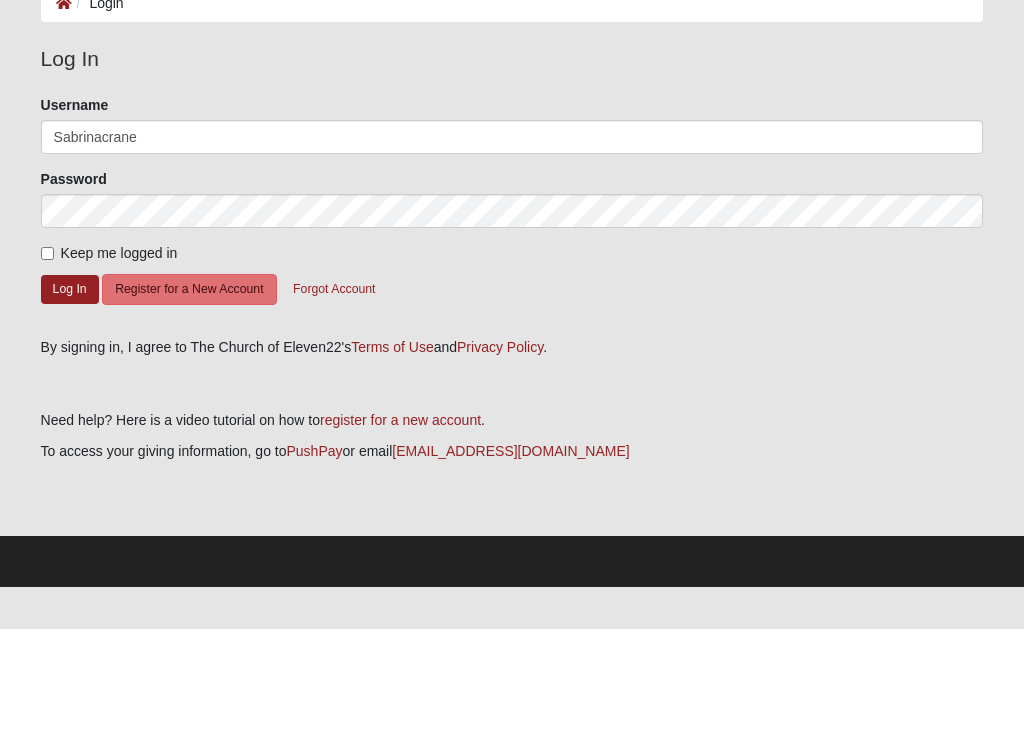 click on "Log In" 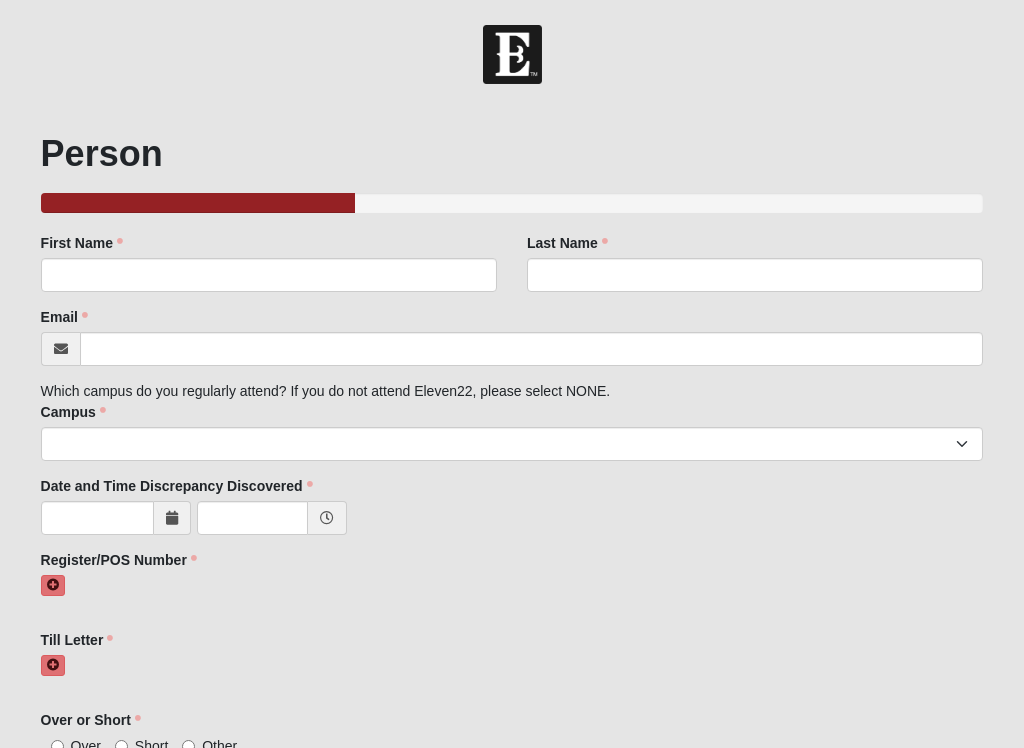 scroll, scrollTop: 0, scrollLeft: 0, axis: both 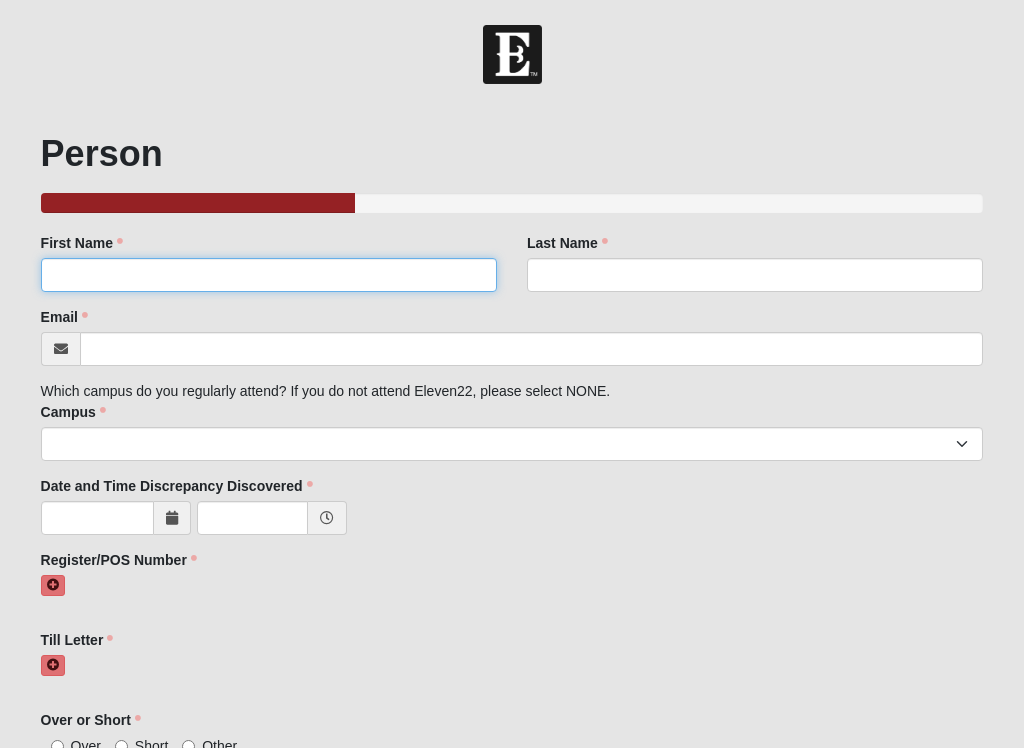 click on "First Name" at bounding box center (269, 275) 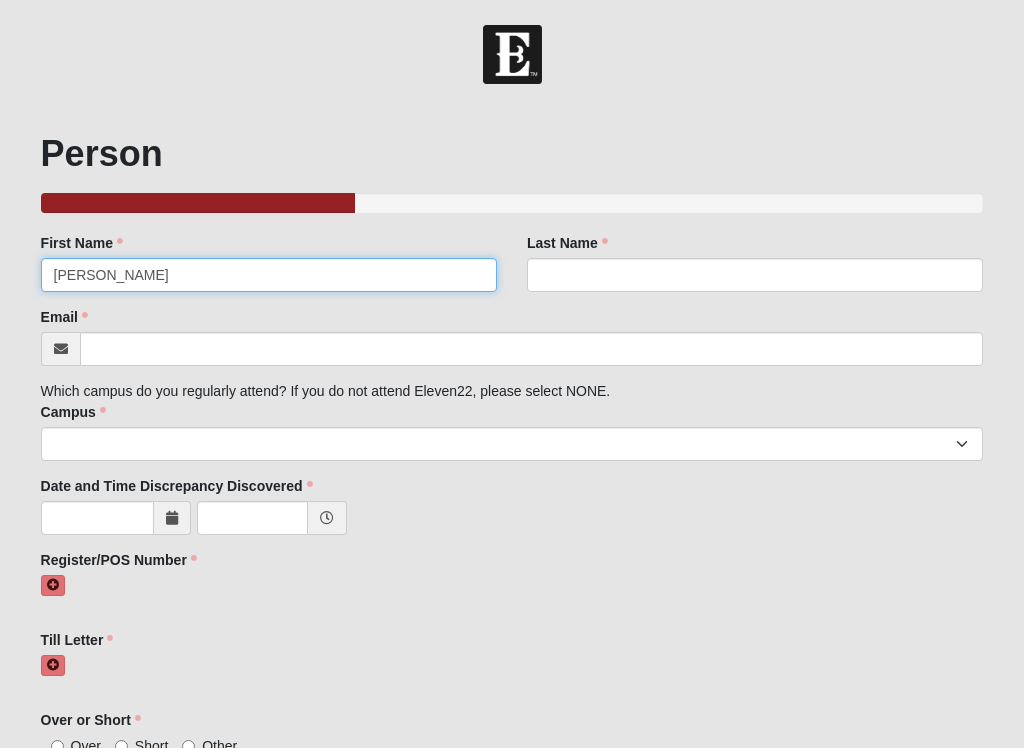 type on "Sabrina" 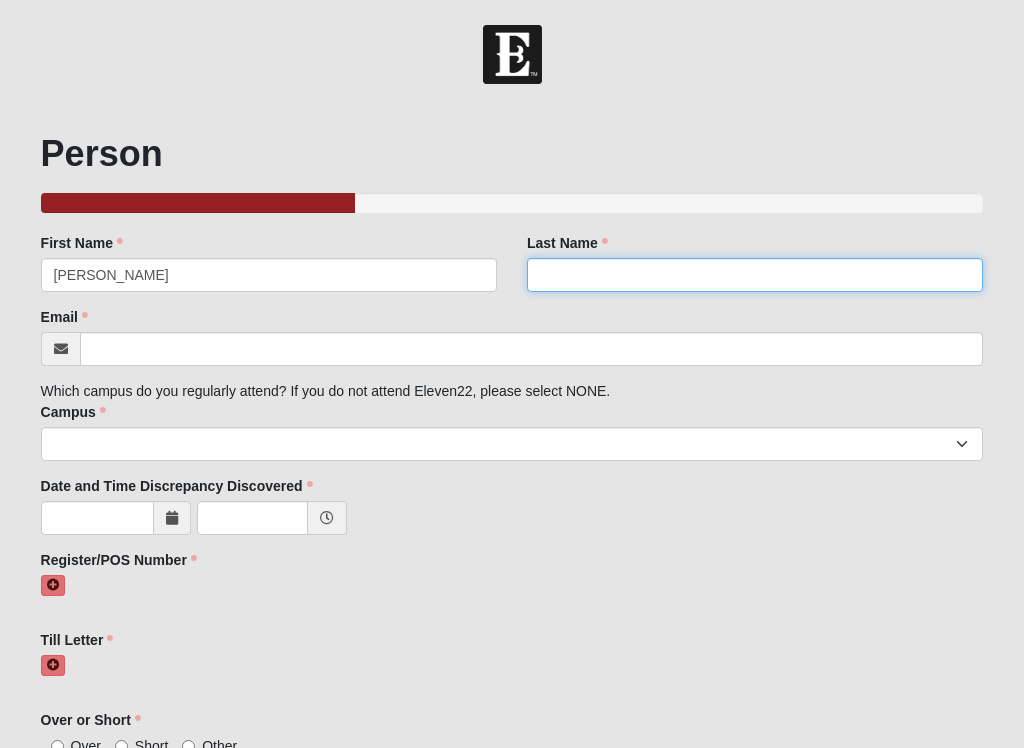 click on "Last Name" at bounding box center (755, 275) 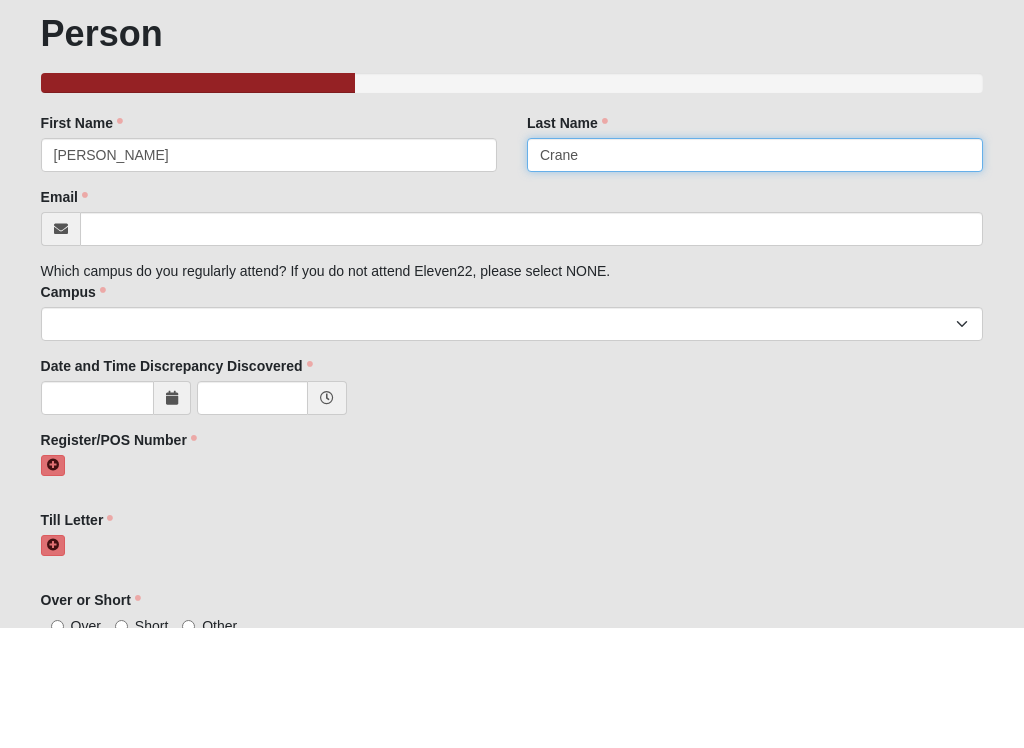 type on "Crane" 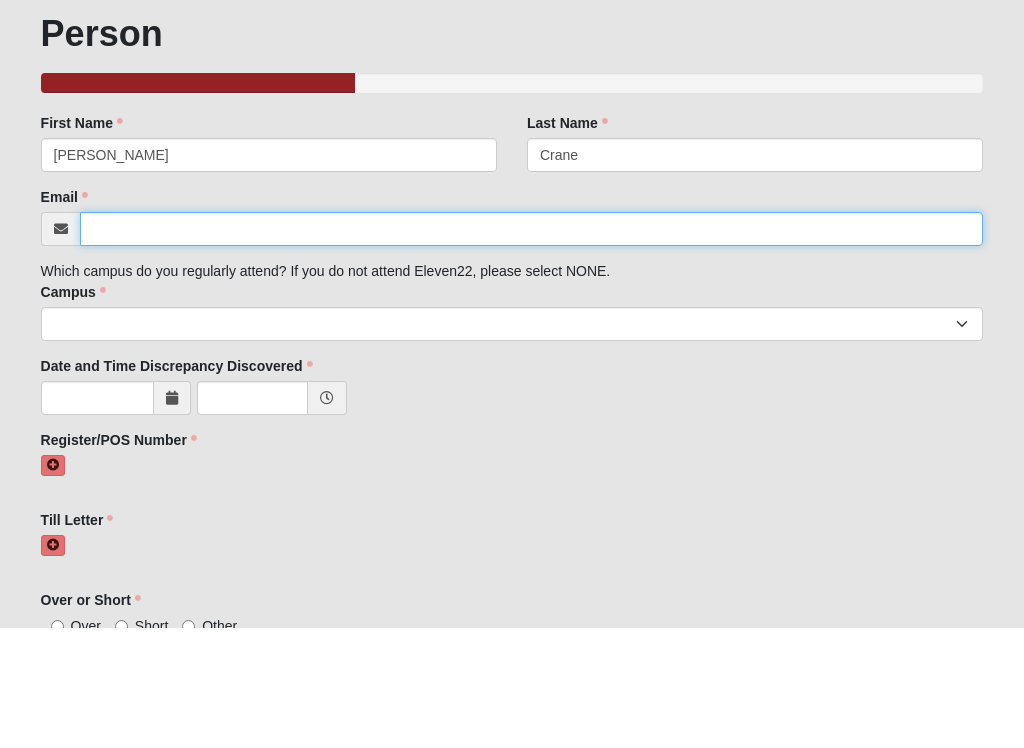 click on "Email" at bounding box center (532, 349) 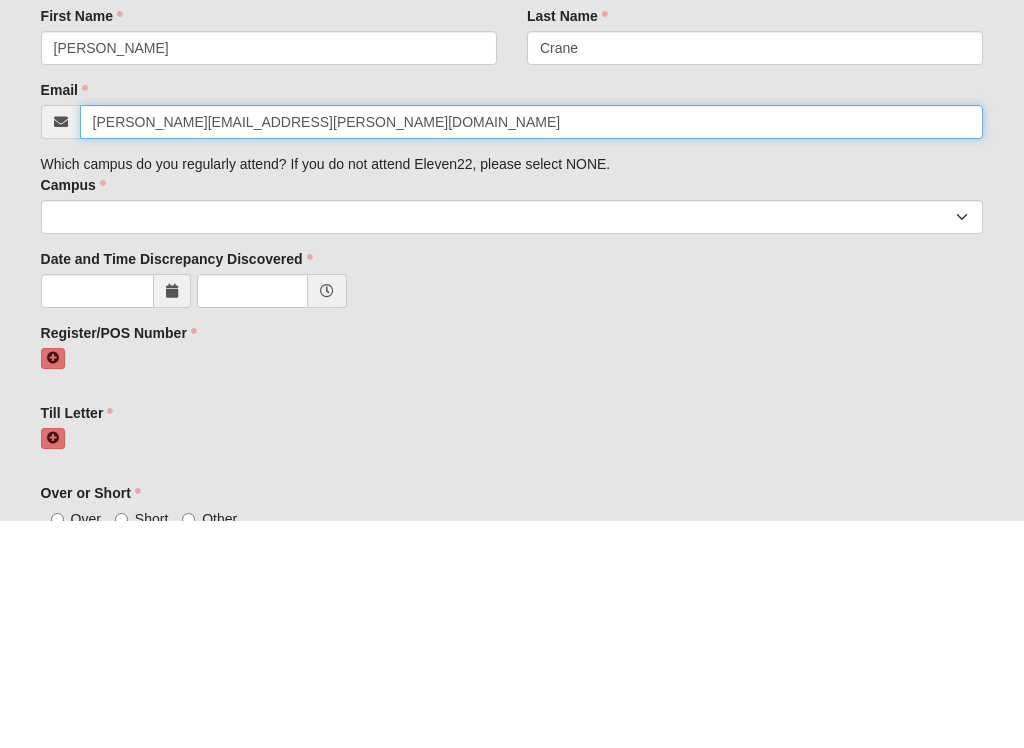 type on "sabrina.crane@coe22.com" 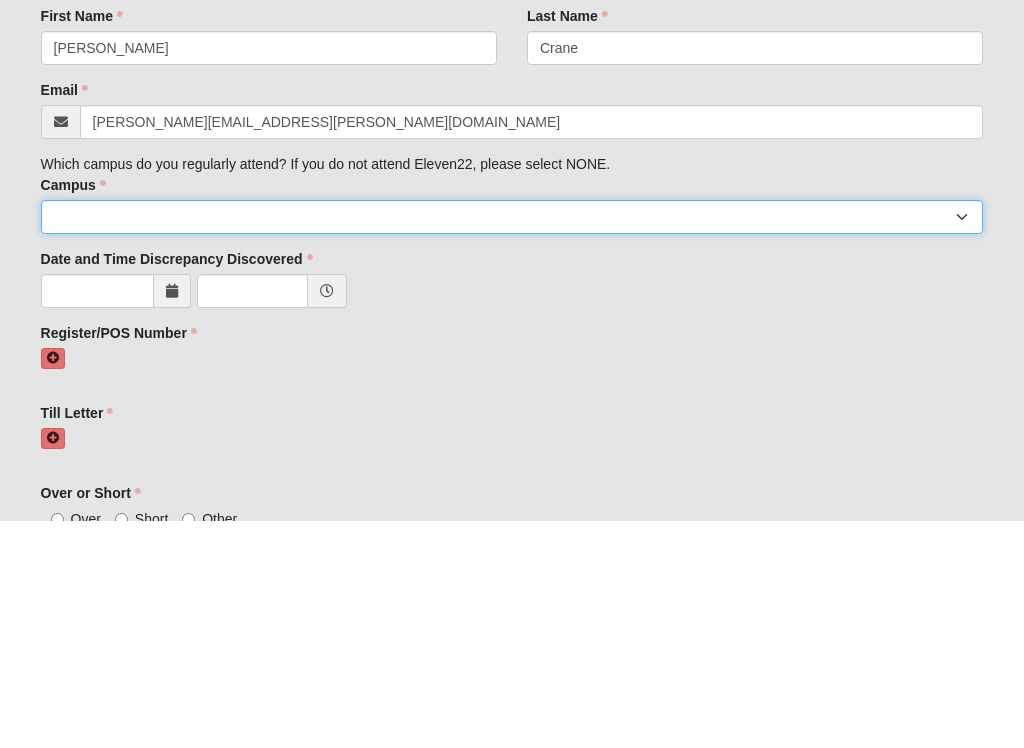 click on "Arlington
Baymeadows
Eleven22 Online
Fleming Island
Jesup
Mandarin
North Jax
Orange Park
Outpost
Palatka (Coming Soon)
Ponte Vedra
San Pablo
St. Johns
St. Augustine (Coming Soon)
Wildlight
NONE" at bounding box center [512, 444] 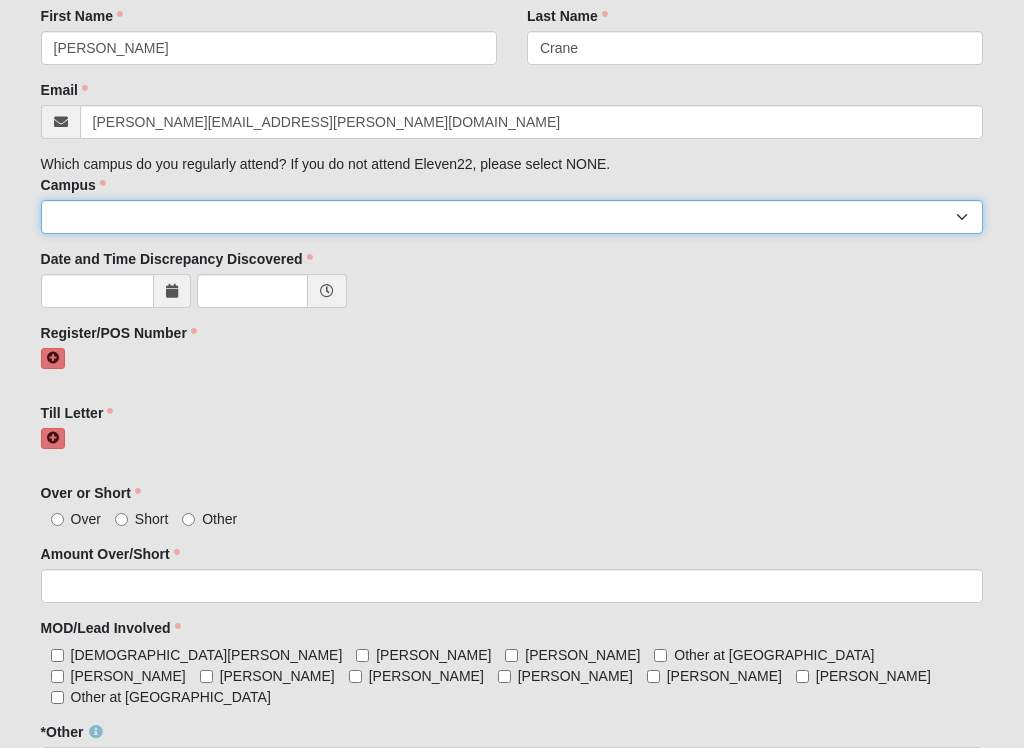 select on "5" 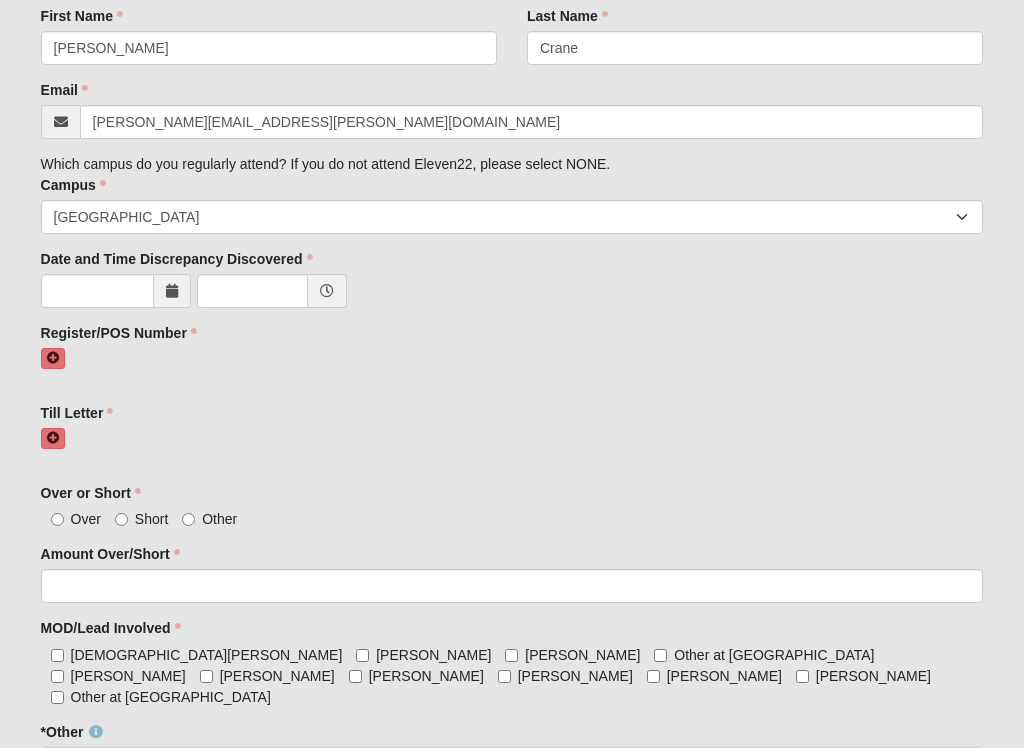 click at bounding box center [172, 291] 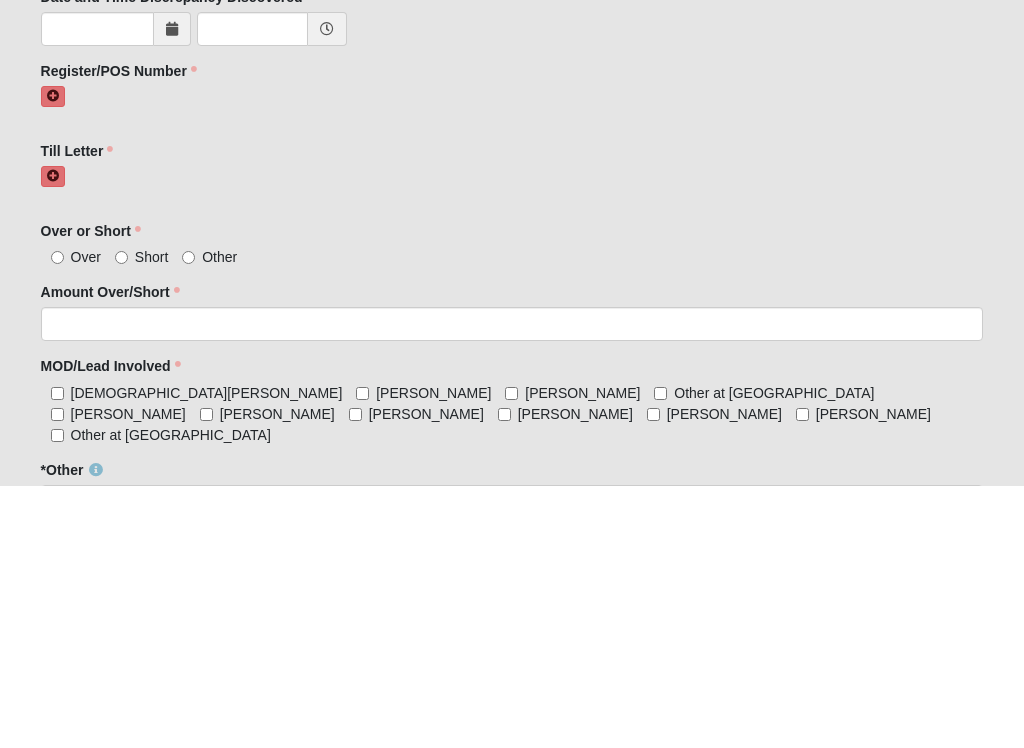 click at bounding box center [172, 291] 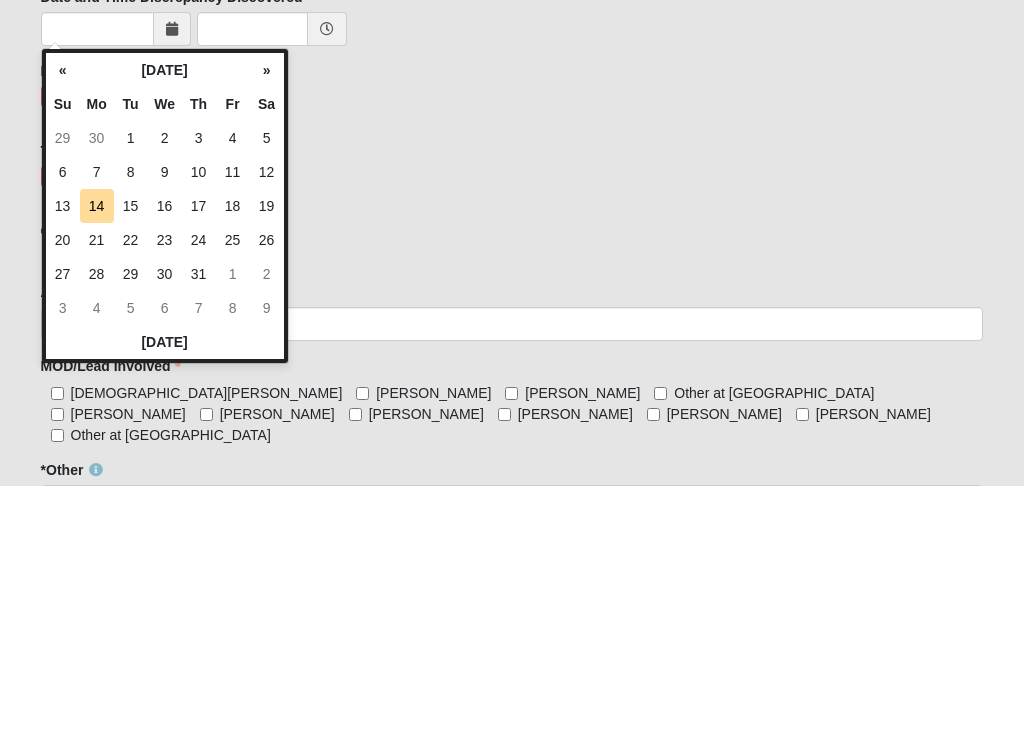 click on "14" at bounding box center [97, 468] 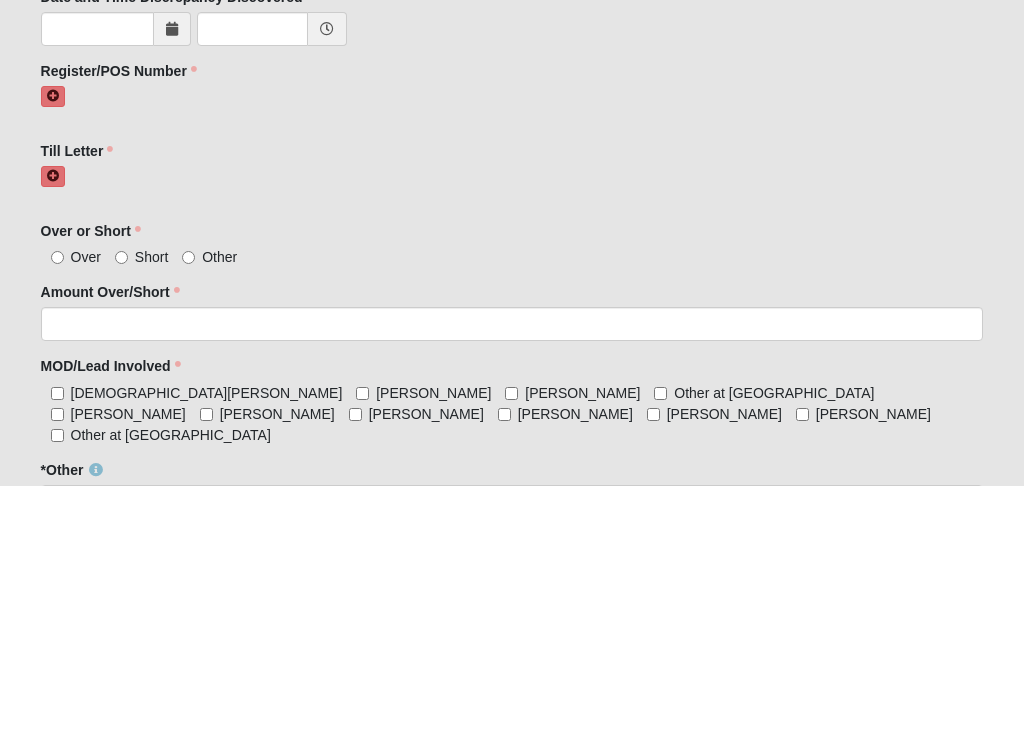 type on "07/14/2025" 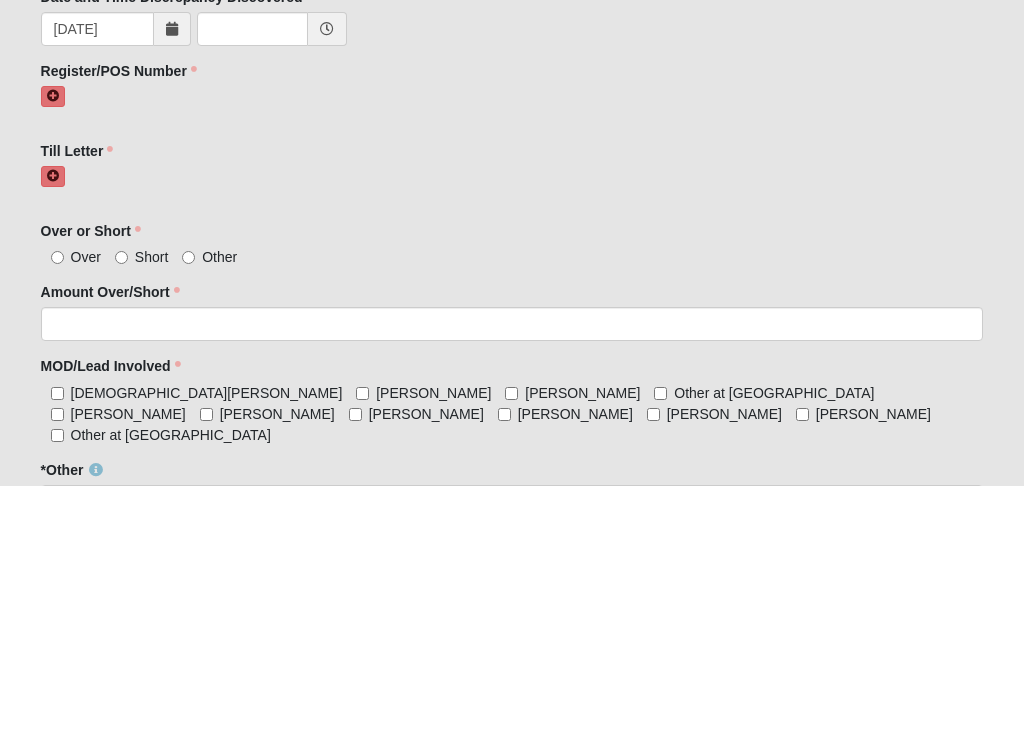 scroll, scrollTop: 489, scrollLeft: 0, axis: vertical 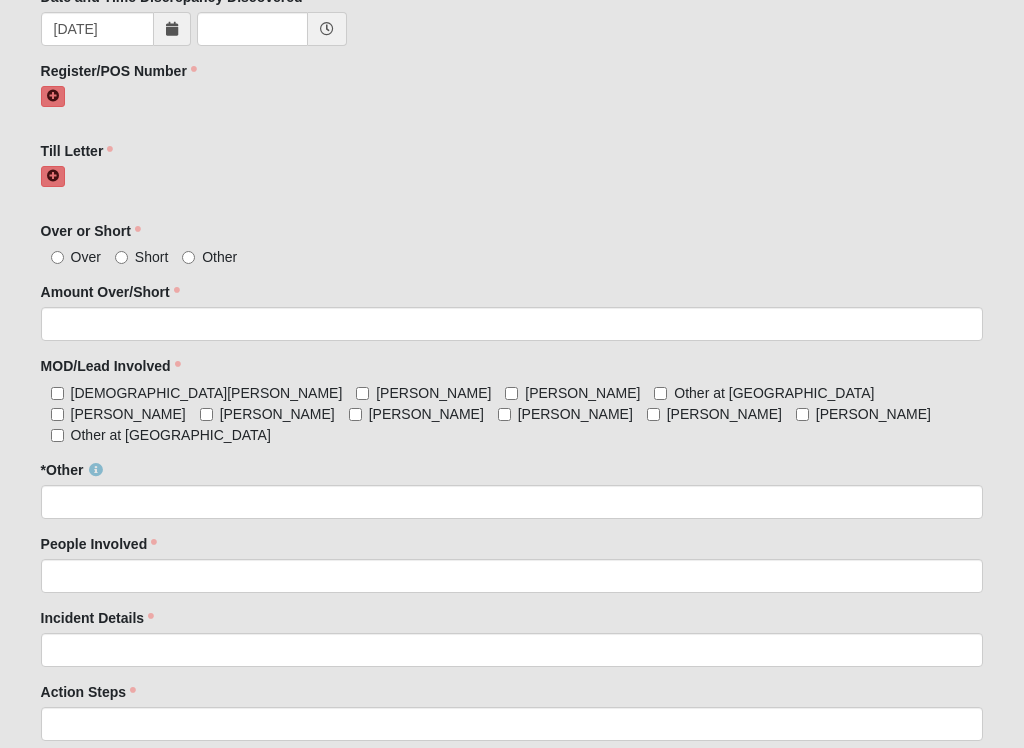 click at bounding box center [327, 29] 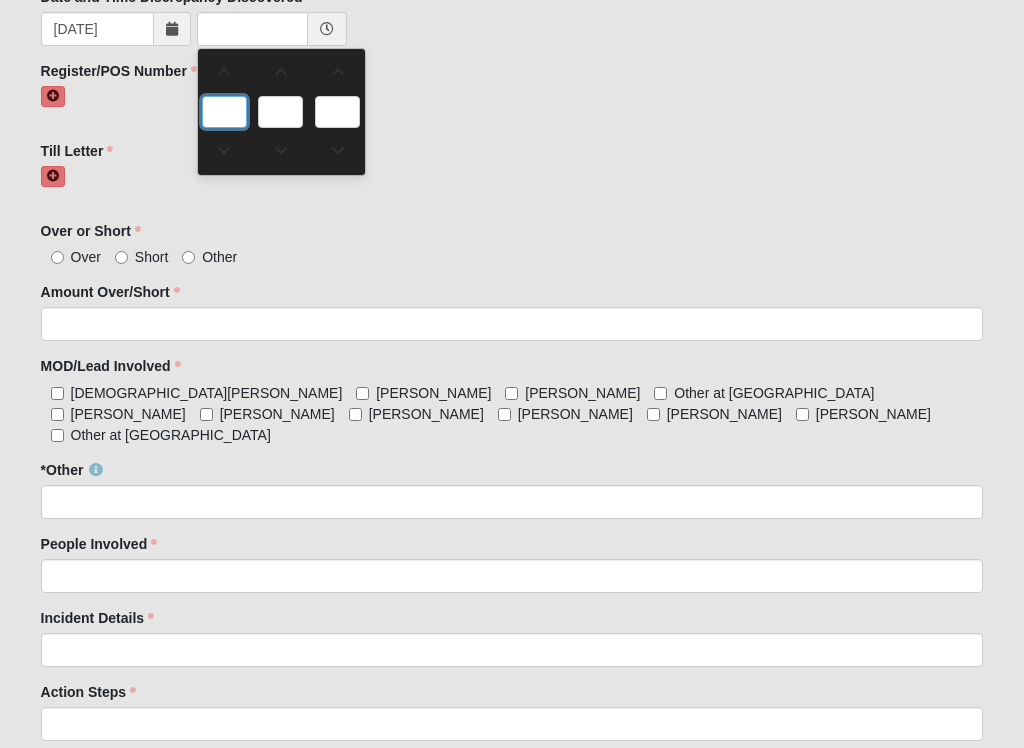 click at bounding box center (224, 112) 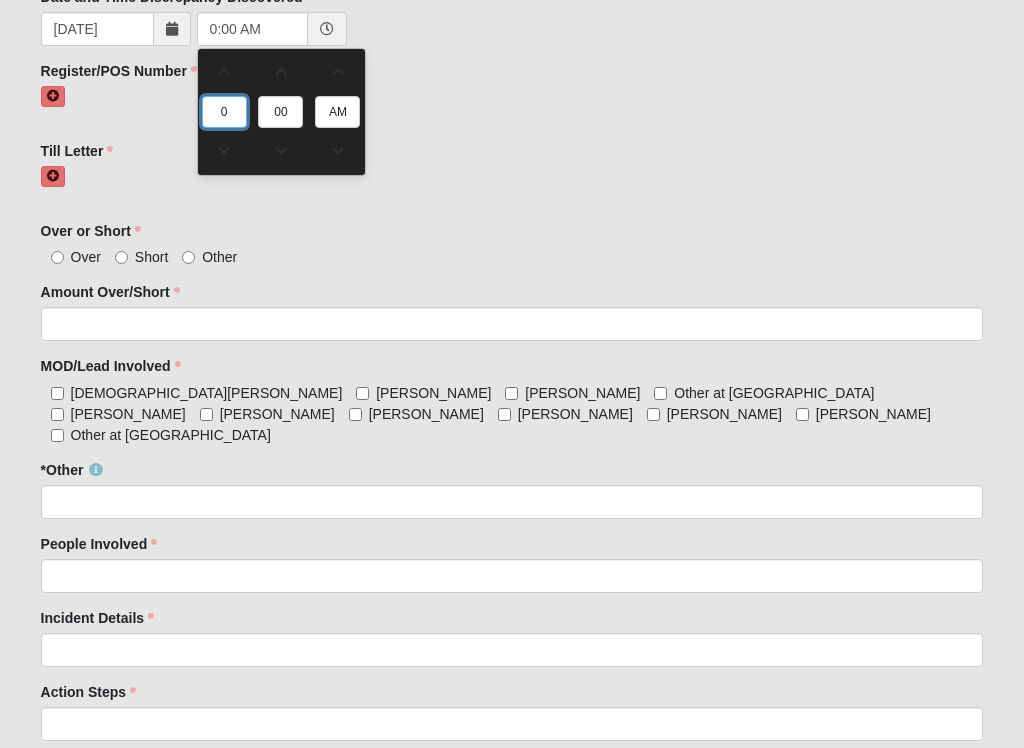 type on "7" 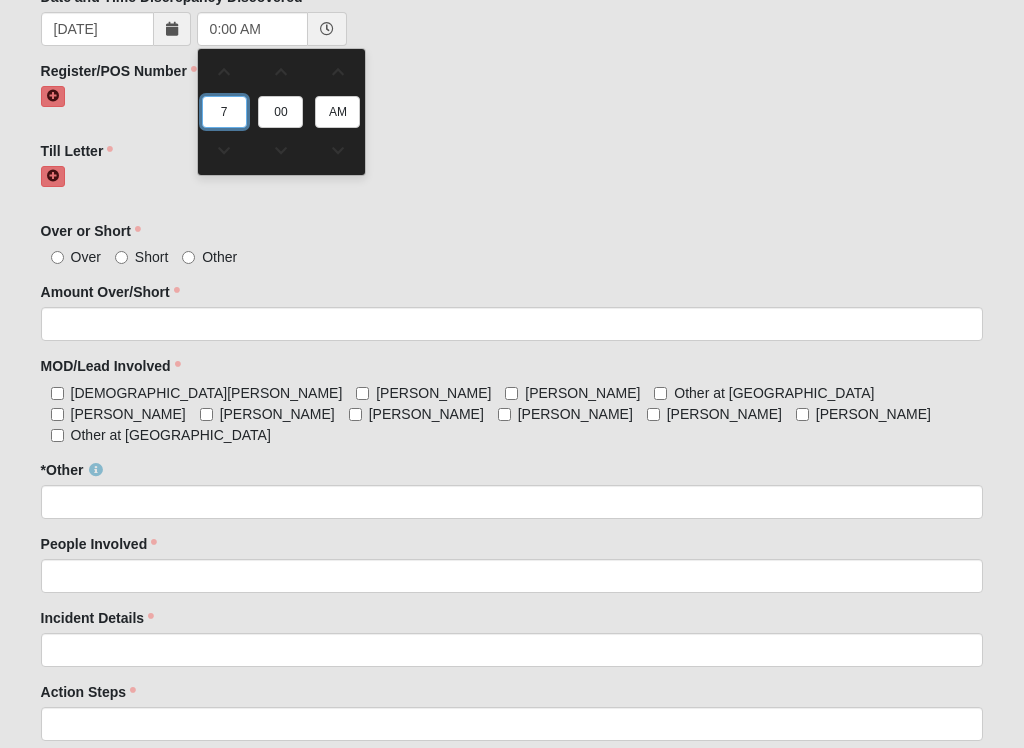 type on "7:00 AM" 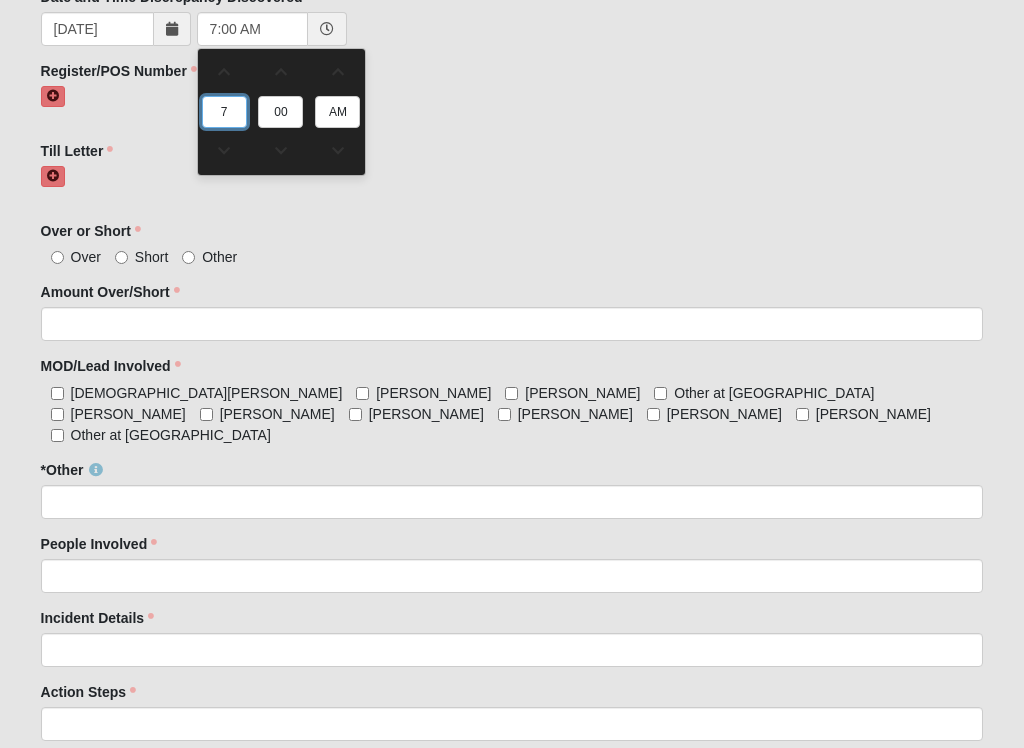 type on "7" 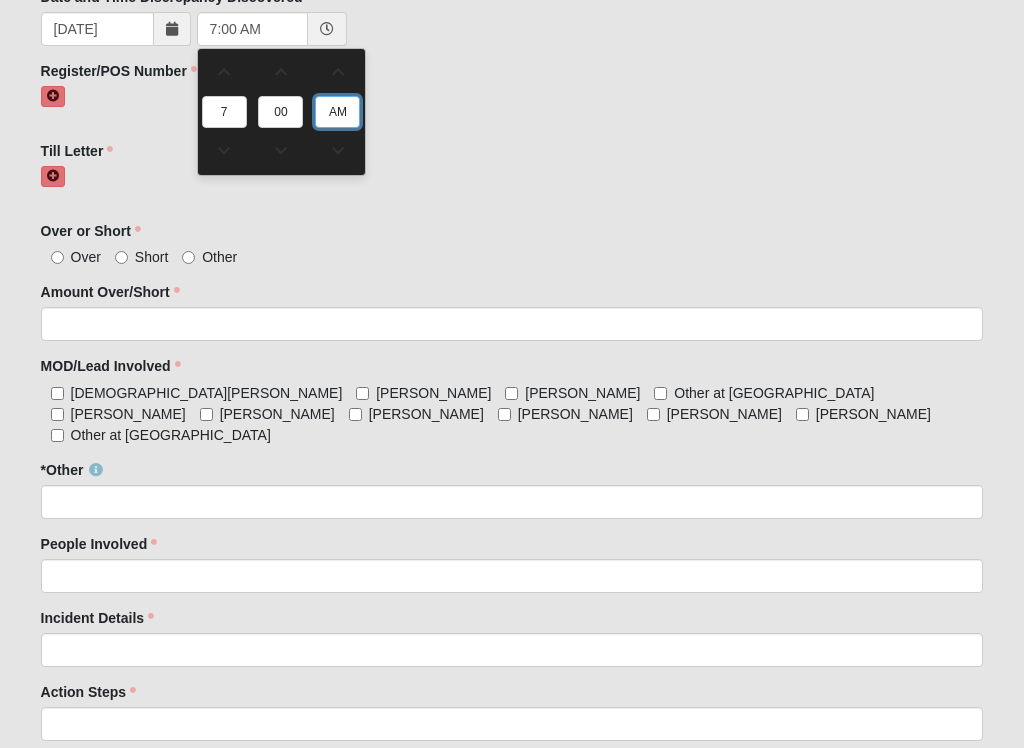 click on "AM" at bounding box center (337, 112) 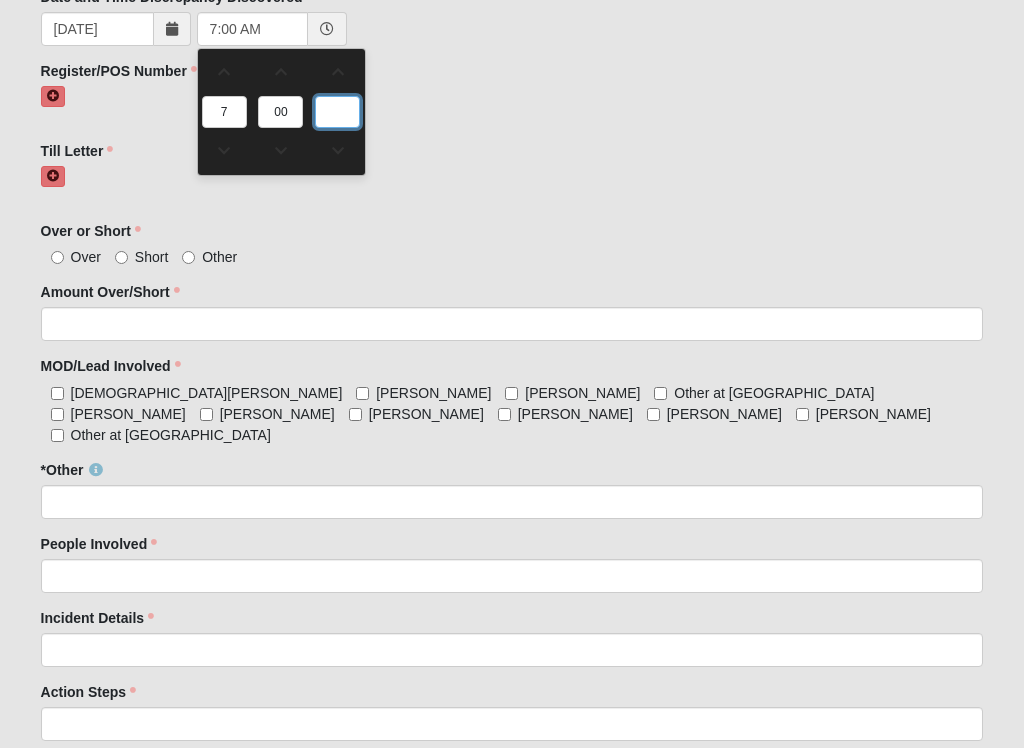 type on "P" 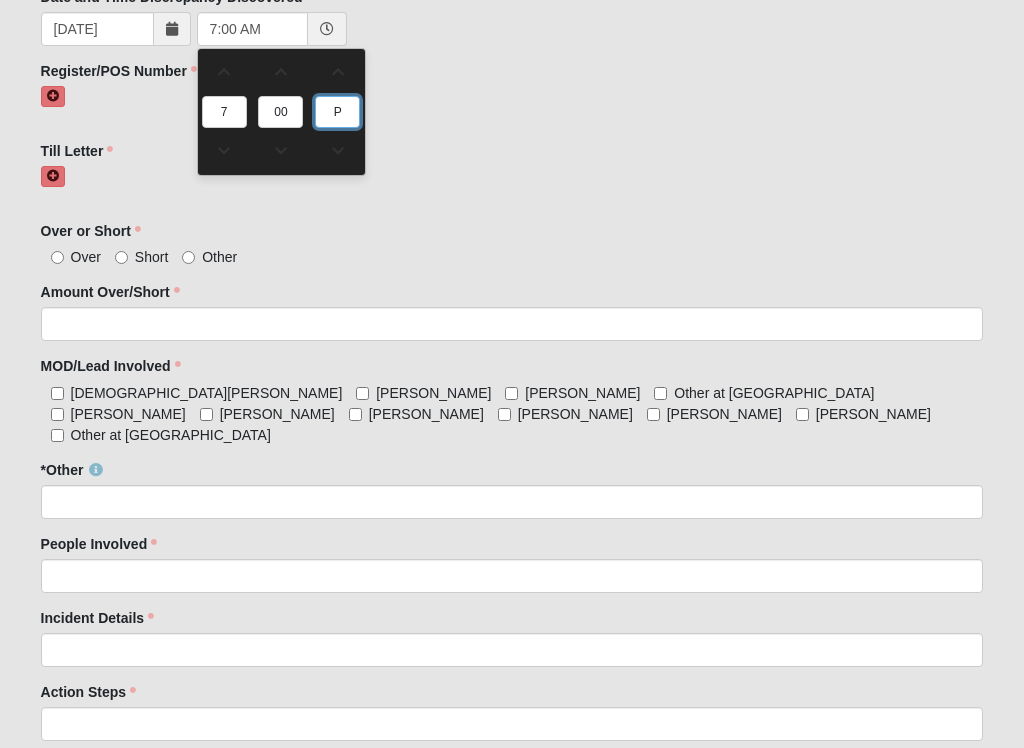 type on "7:00 PM" 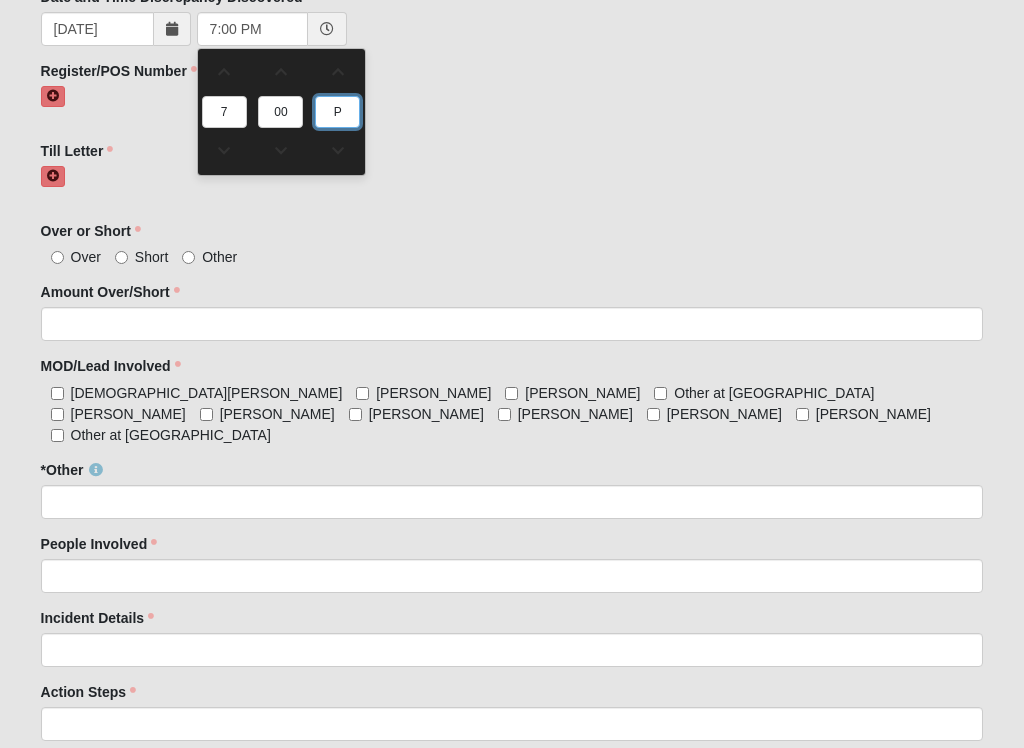 type on "Pm" 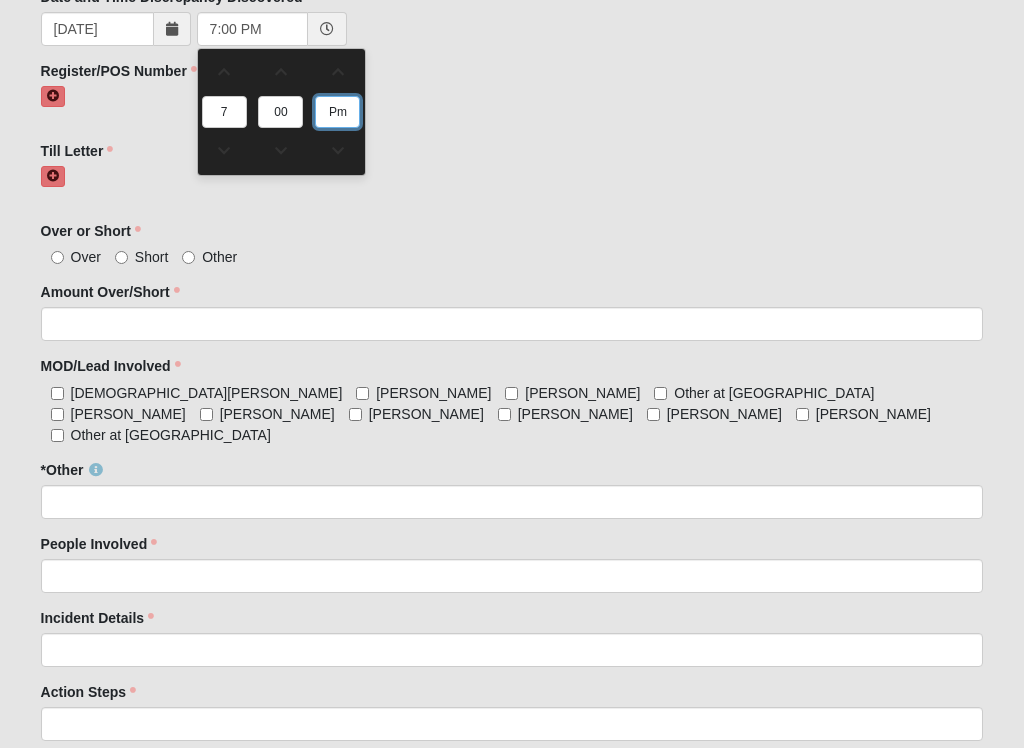 click at bounding box center [53, 176] 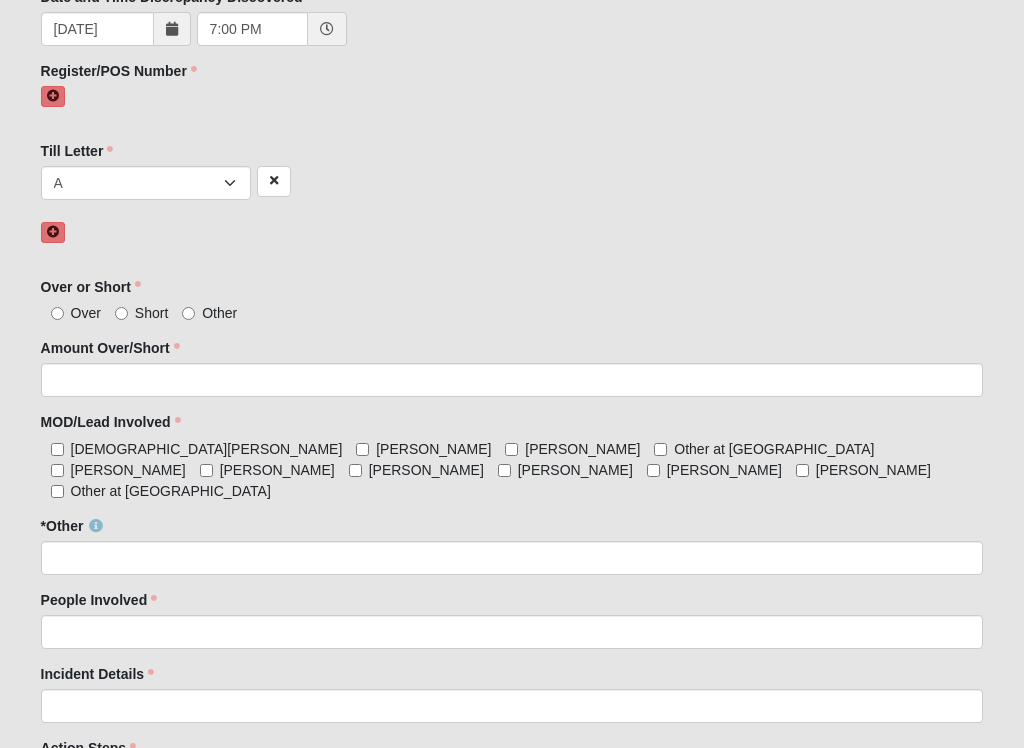 click at bounding box center (53, 96) 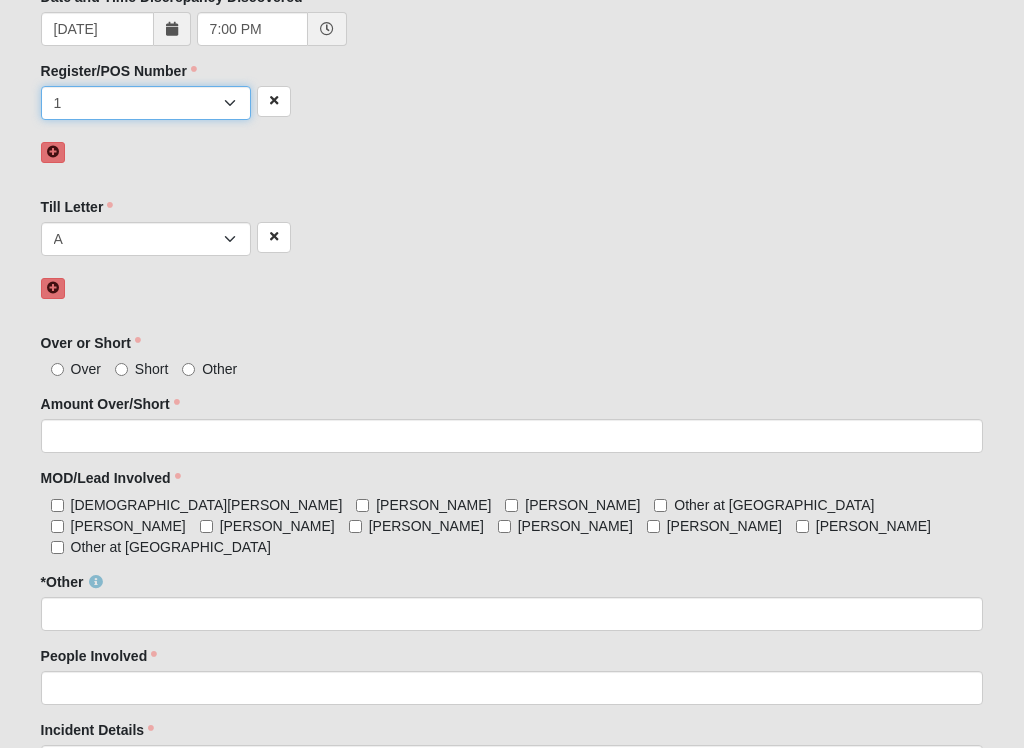 click on "1 2 3 4 5 6 7 unknown/other" at bounding box center [146, 103] 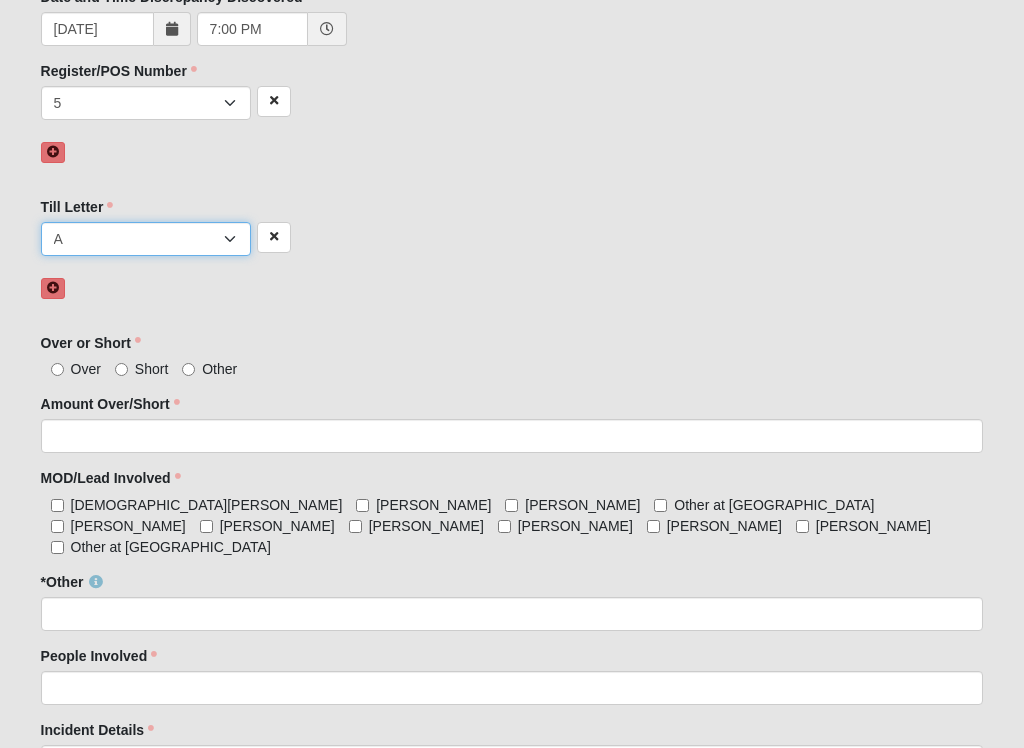 click on "A B C D E F other" at bounding box center (146, 239) 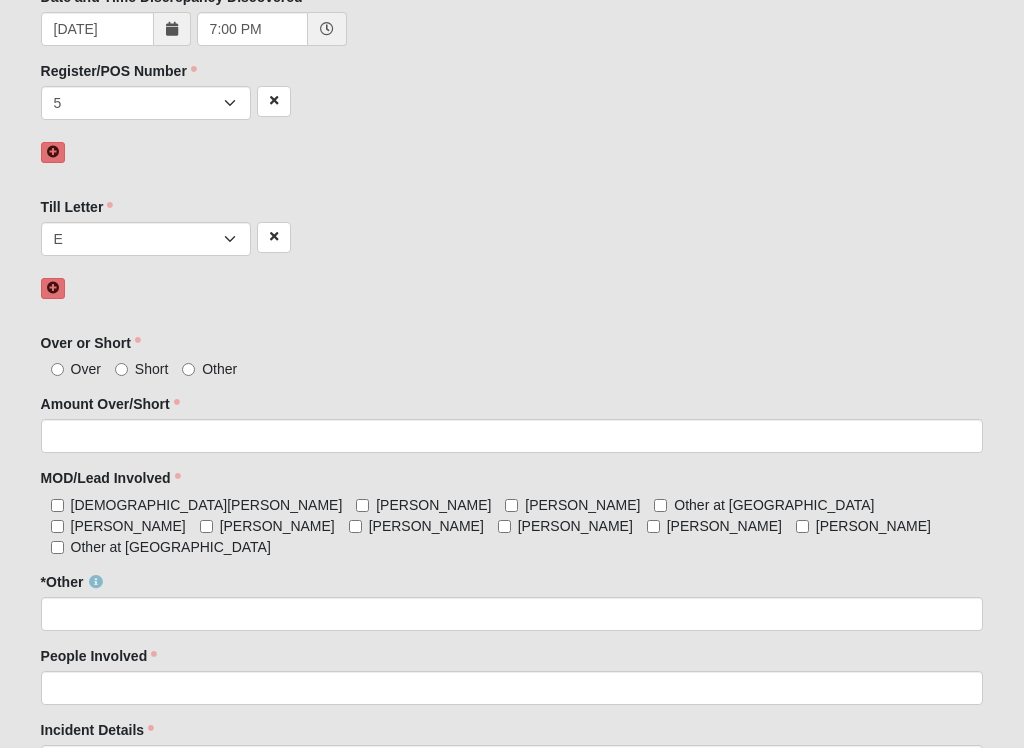 click on "Over" at bounding box center (57, 369) 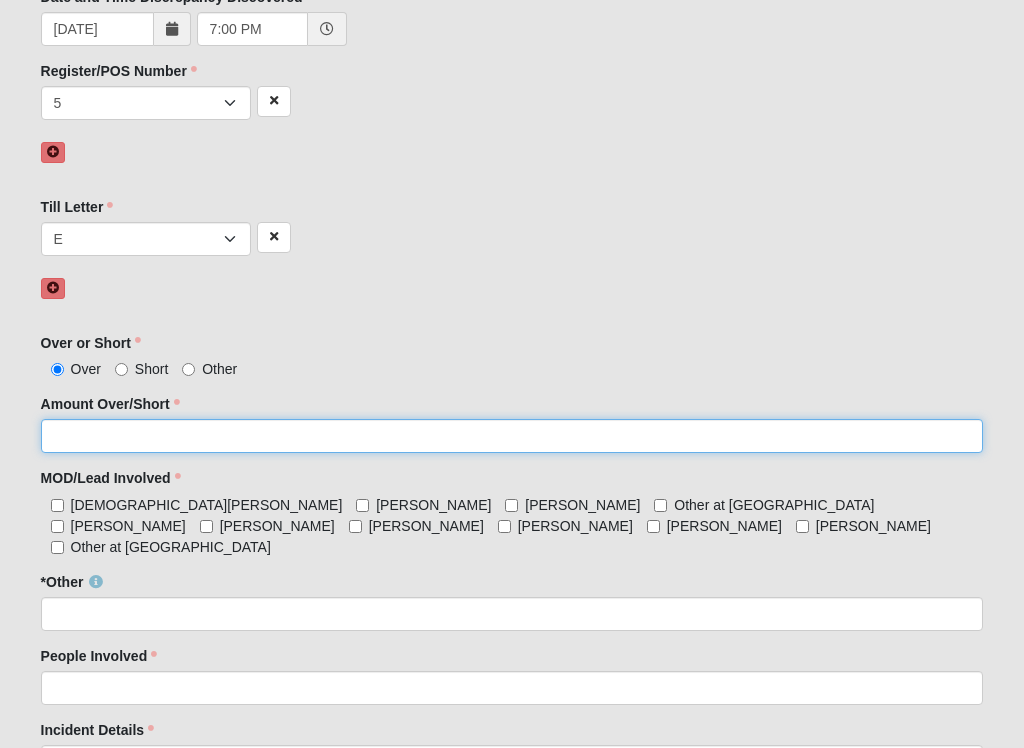click on "Amount Over/Short" at bounding box center [512, 436] 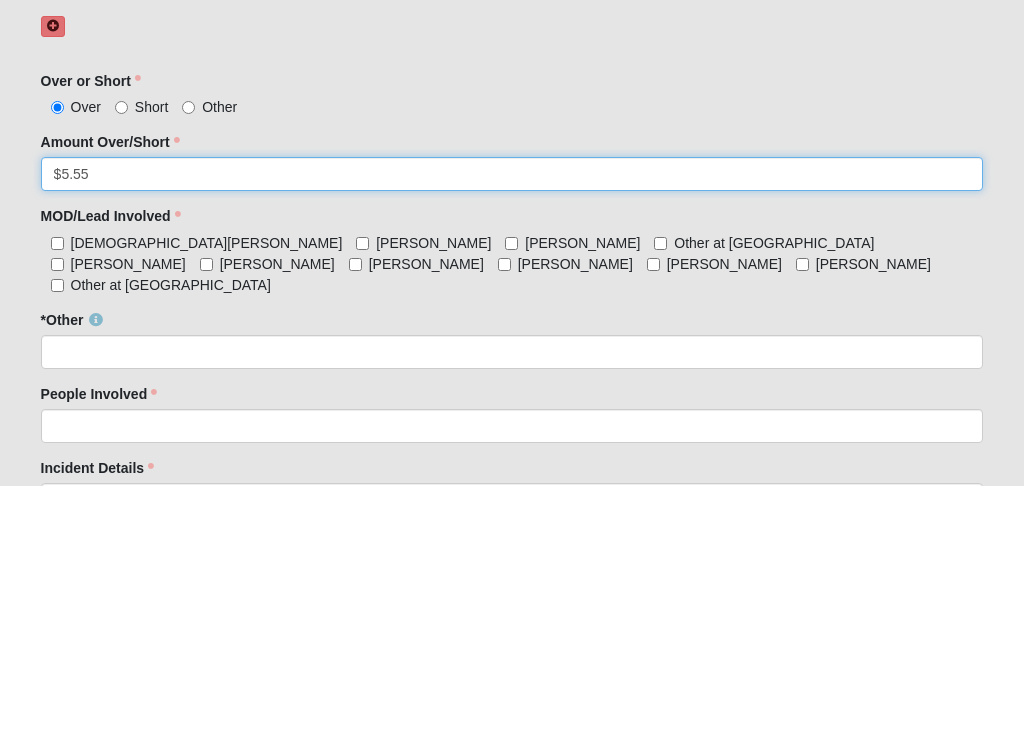 type on "$5.55" 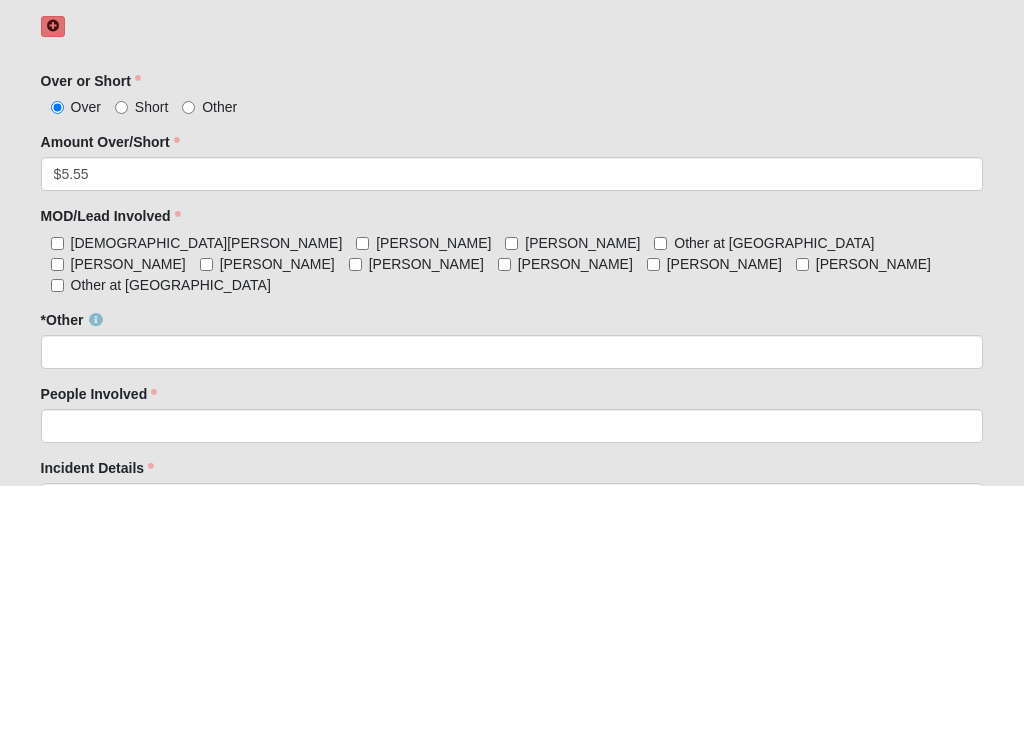 click on "Sabrina Crane" at bounding box center [362, 505] 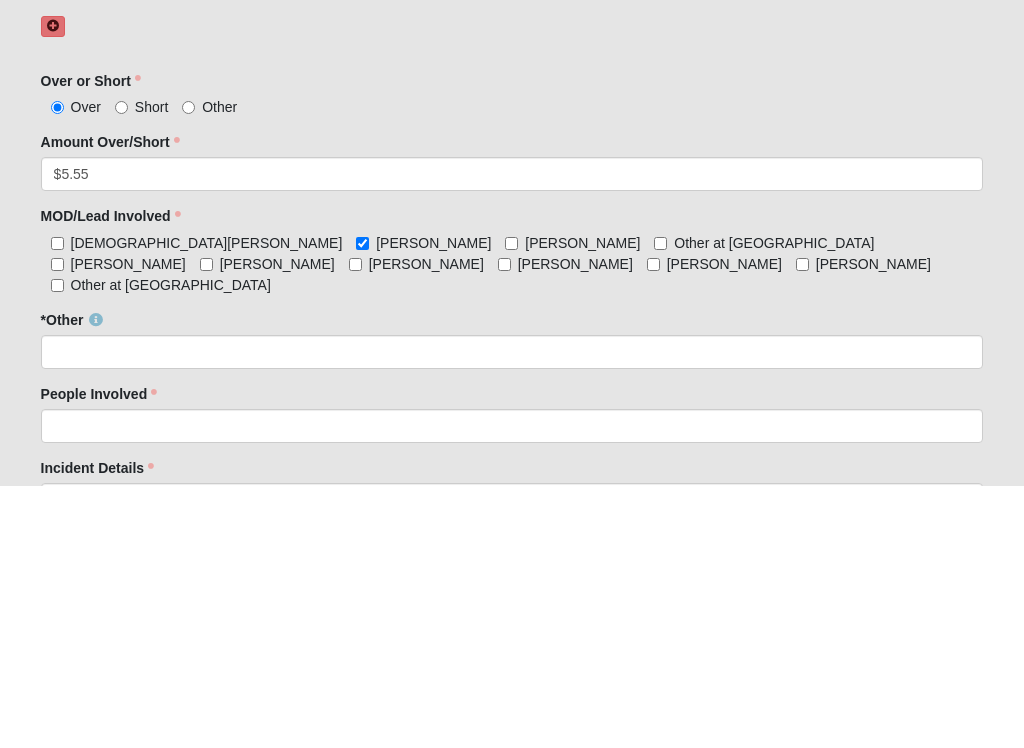 scroll, scrollTop: 684, scrollLeft: 0, axis: vertical 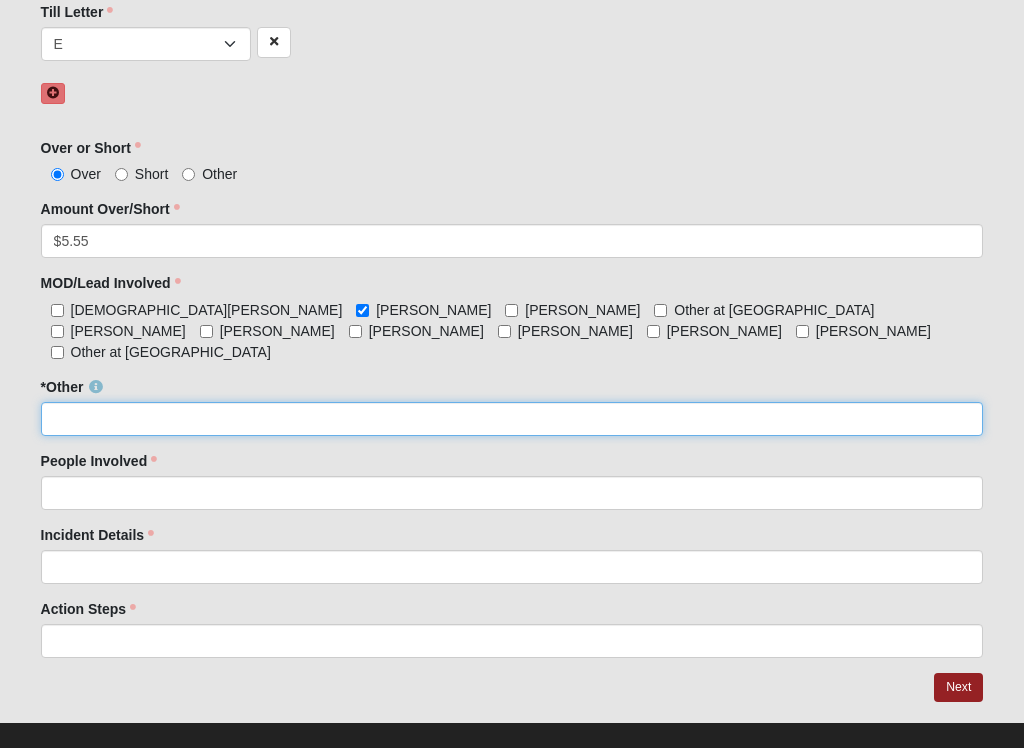 click on "*Other" at bounding box center [512, 419] 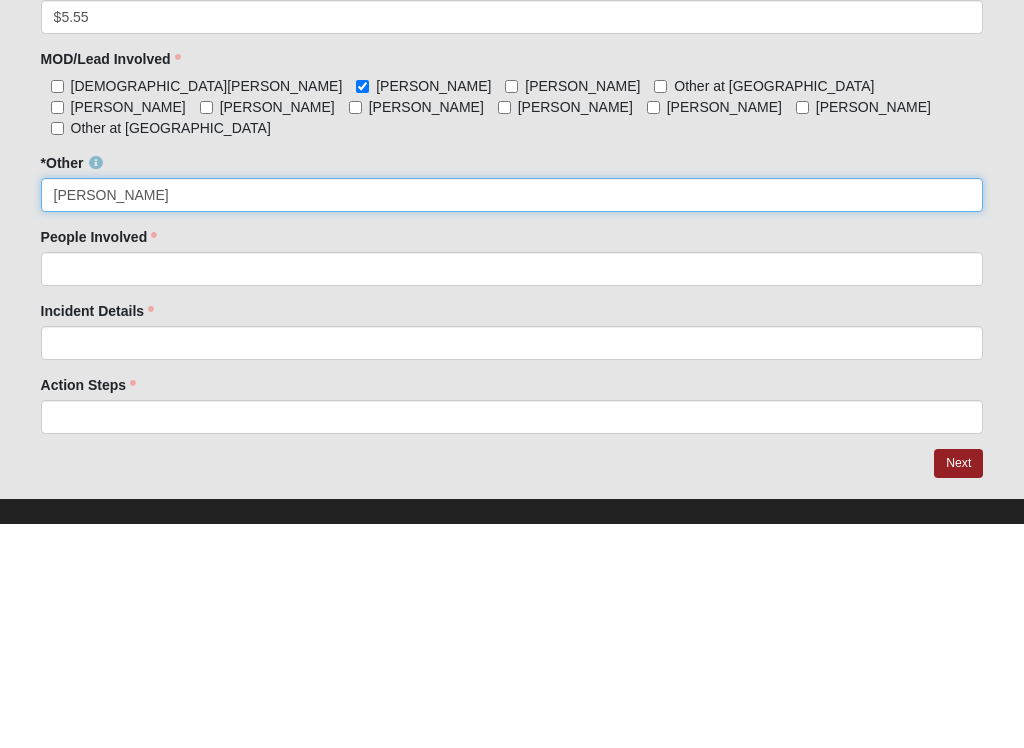 type on "Claudia Juergens" 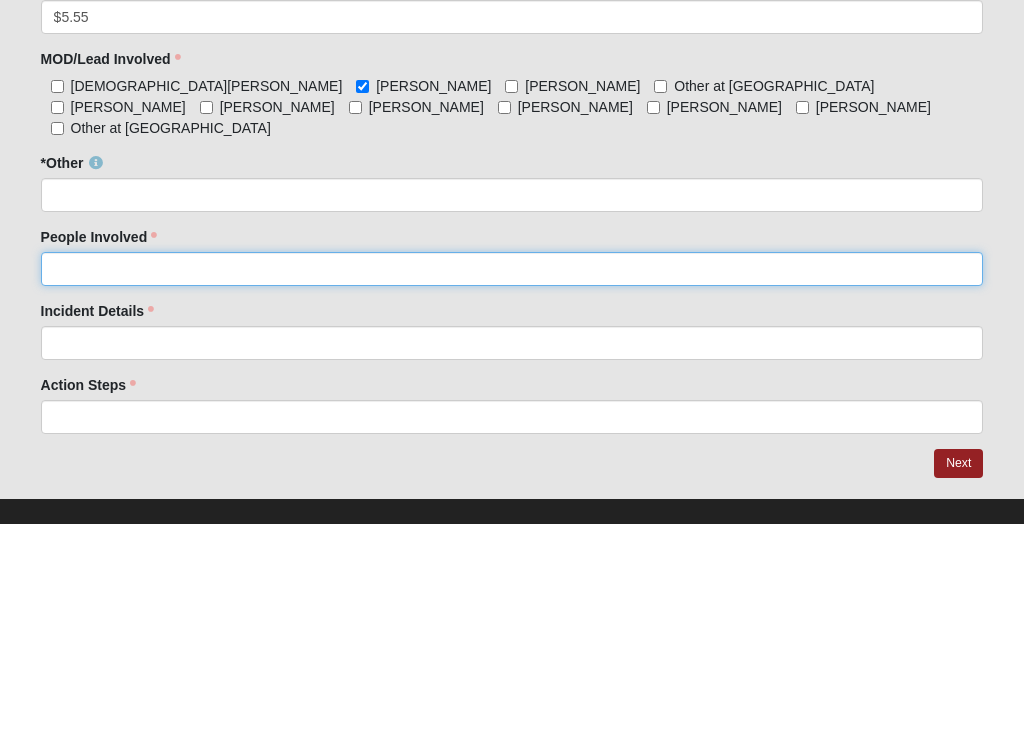 click on "People Involved" at bounding box center [512, 493] 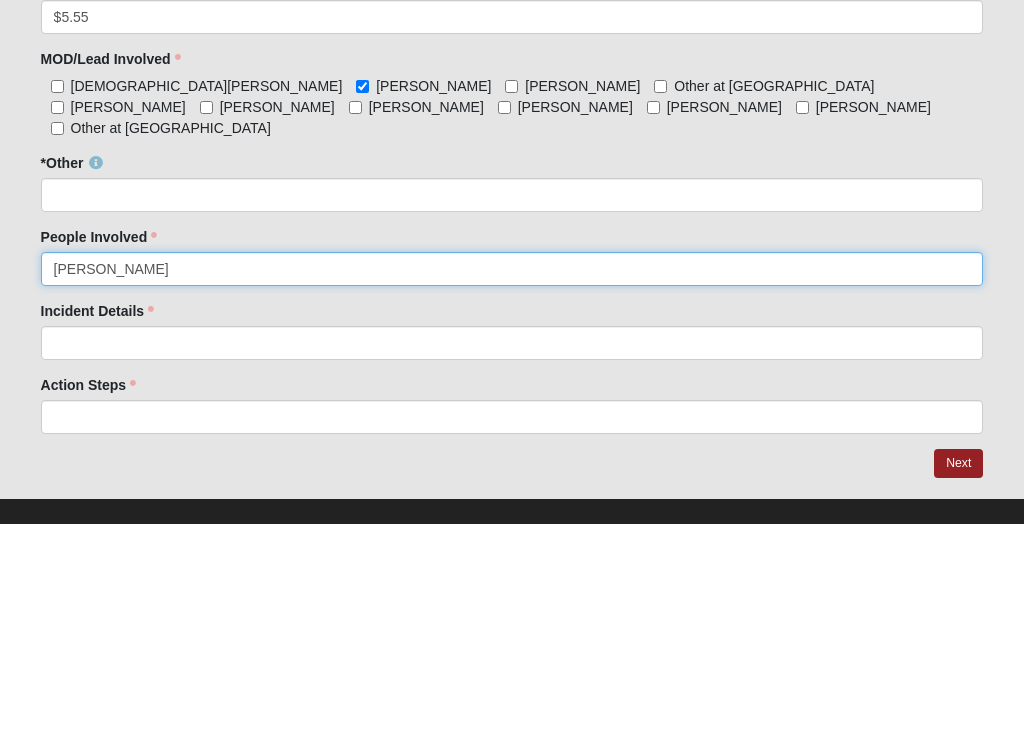 type on "Claudia Juergens" 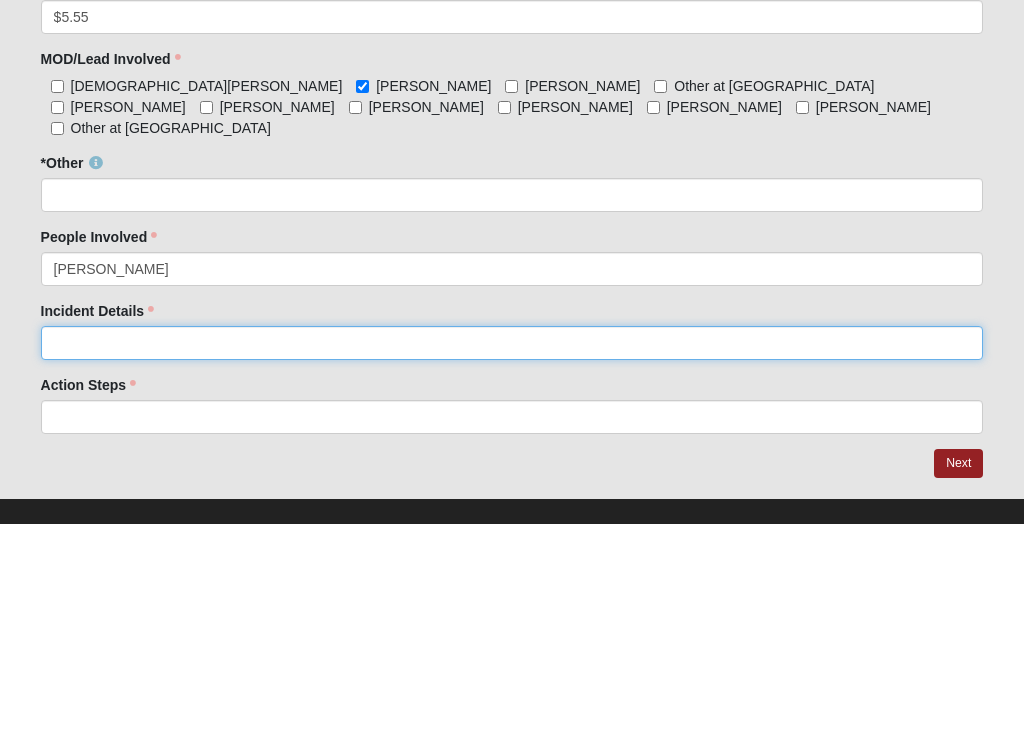click on "Incident Details" at bounding box center (512, 567) 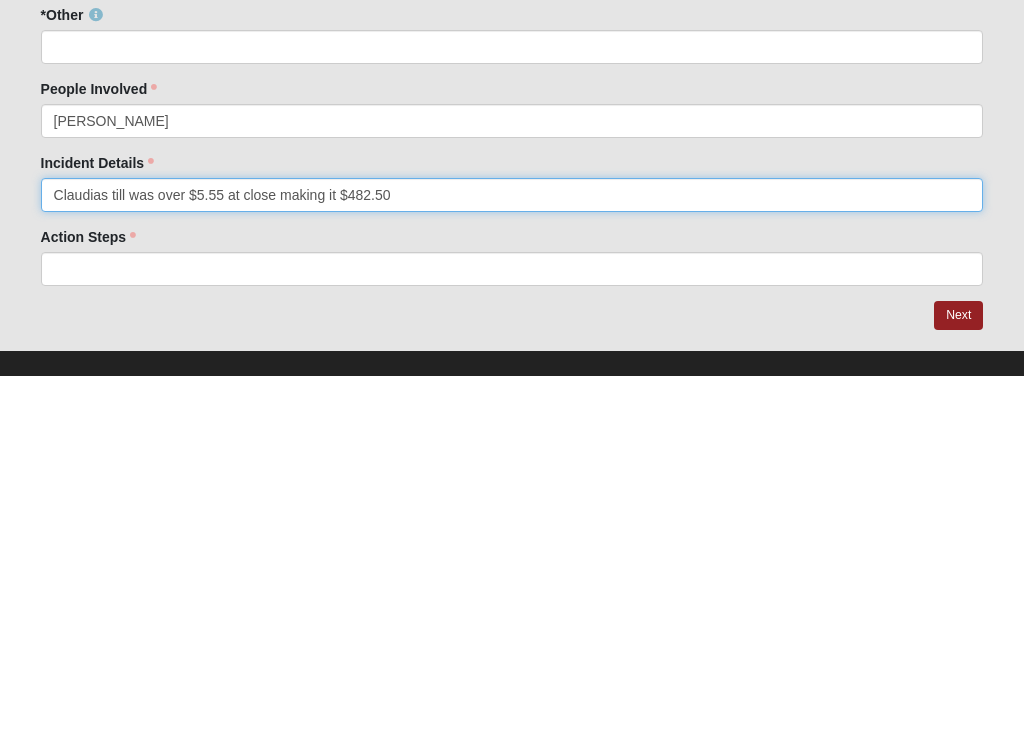 type on "Claudias till was over $5.55 at close making it $482.50" 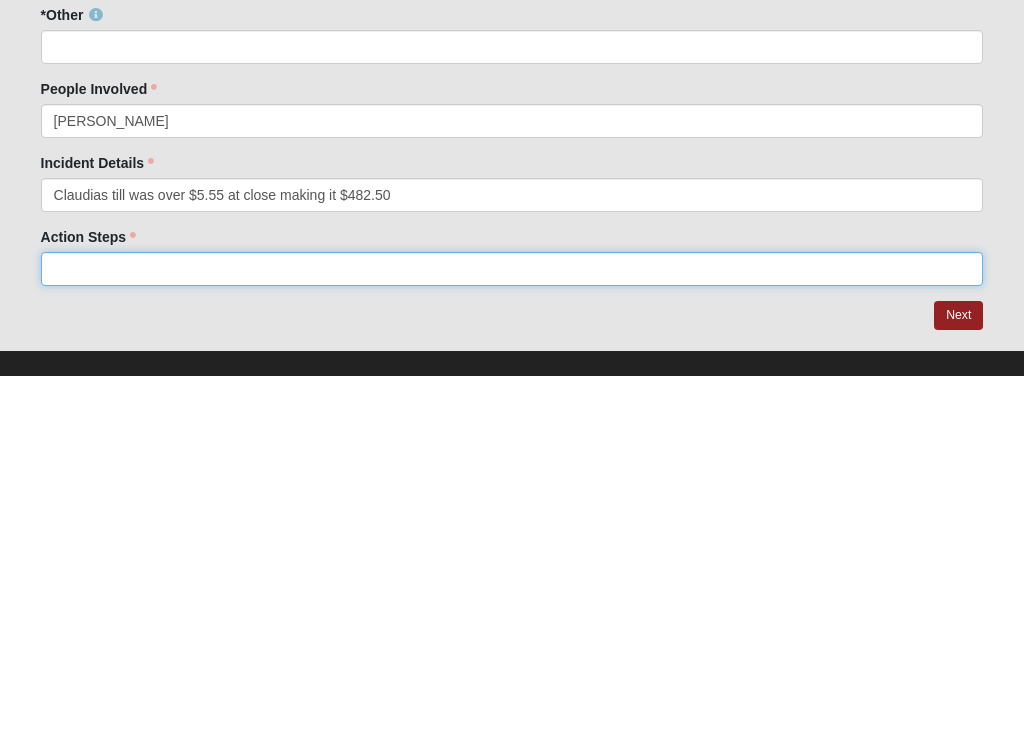 click on "Action Steps" at bounding box center (512, 641) 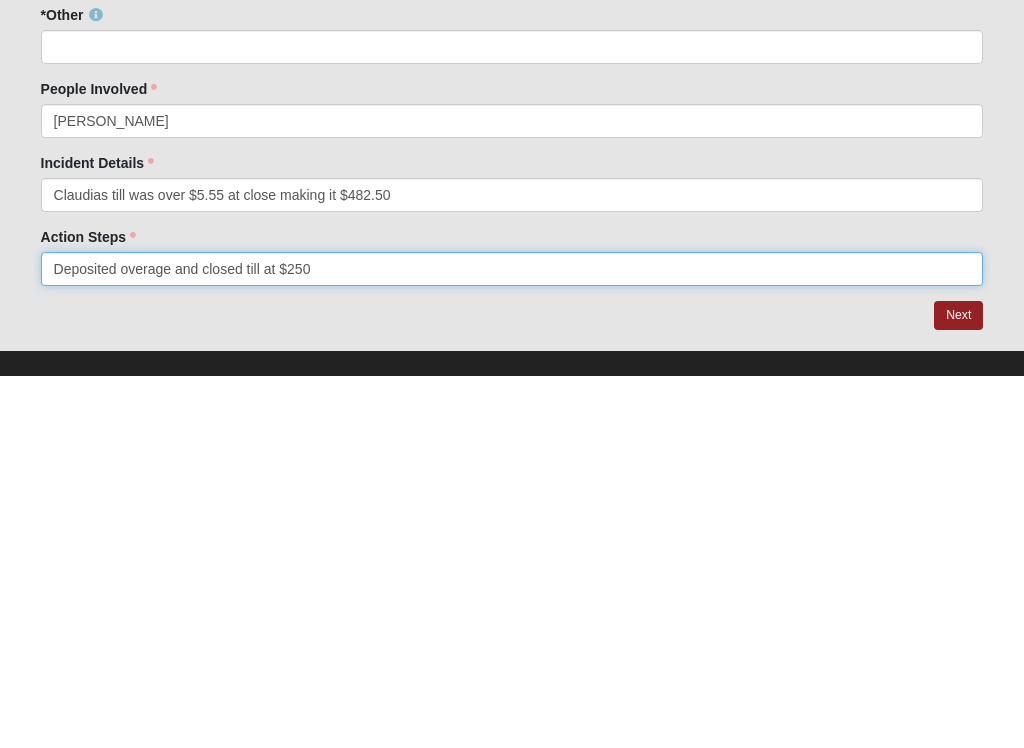 type on "Deposited overage and closed till at $250" 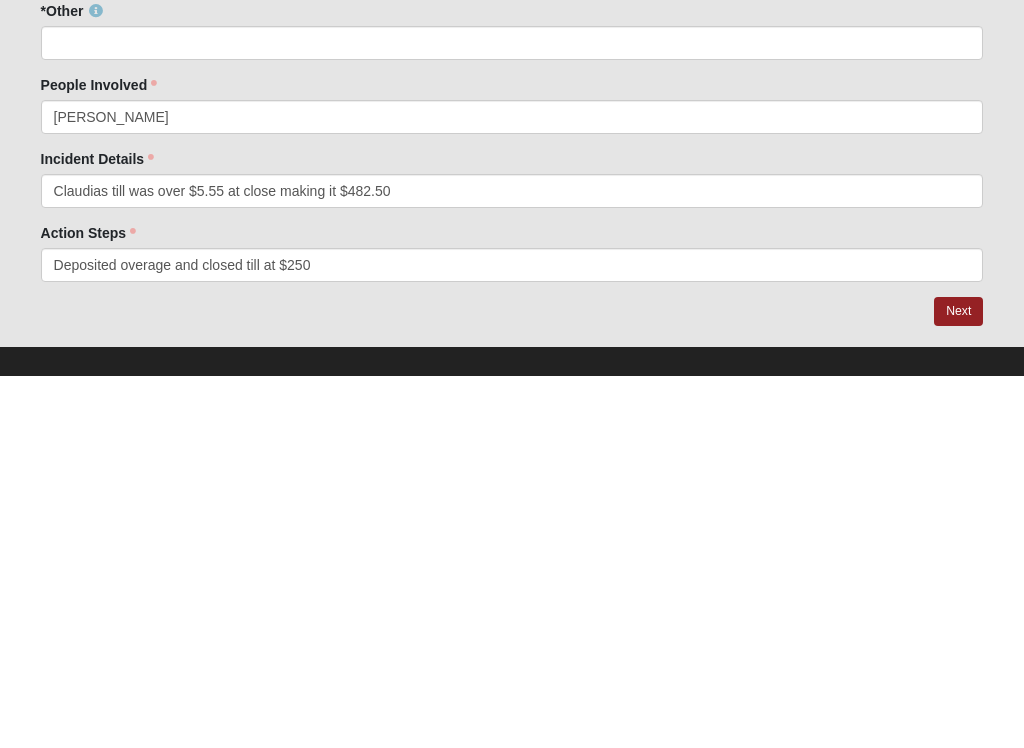 scroll, scrollTop: 680, scrollLeft: 0, axis: vertical 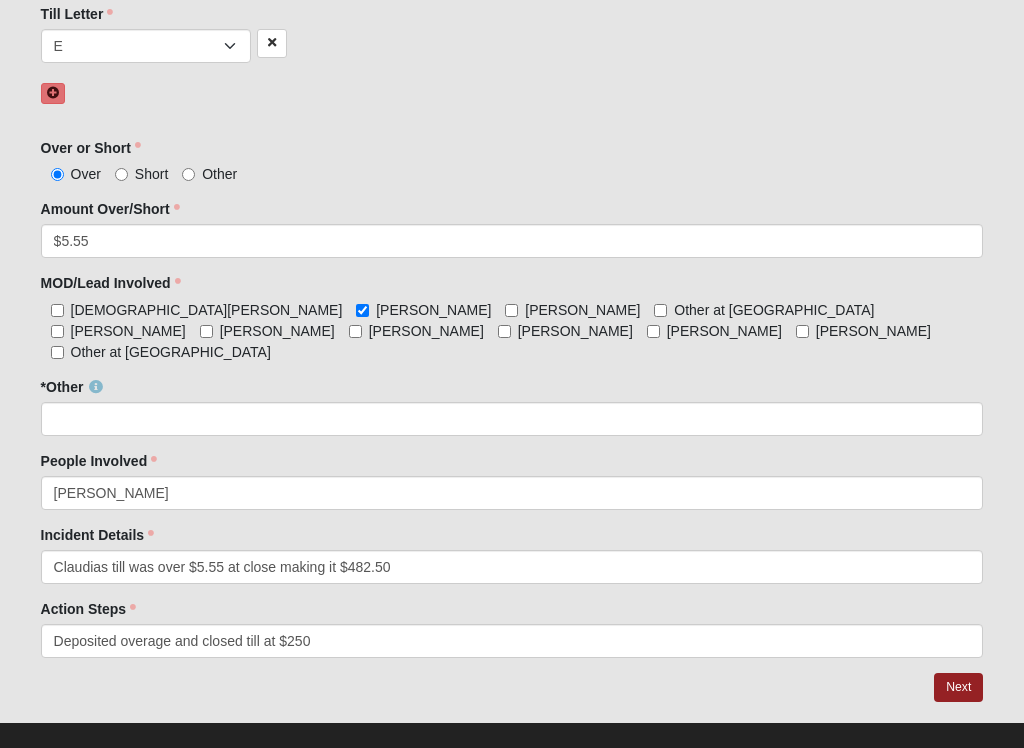 click on "Next" at bounding box center (958, 687) 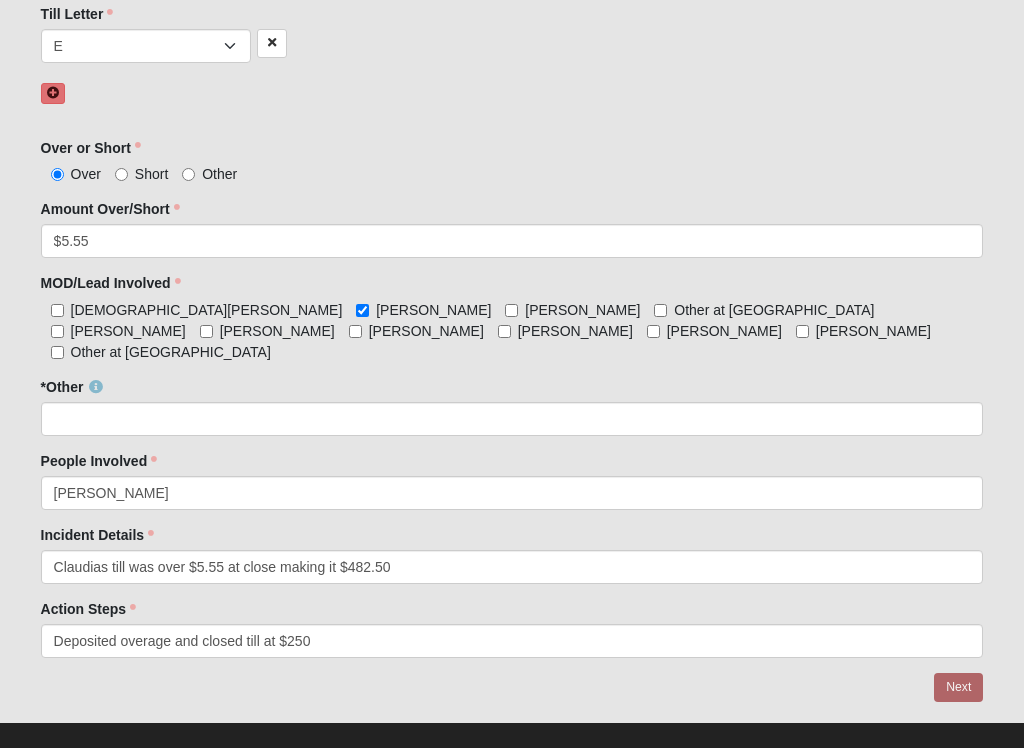 scroll, scrollTop: 0, scrollLeft: 0, axis: both 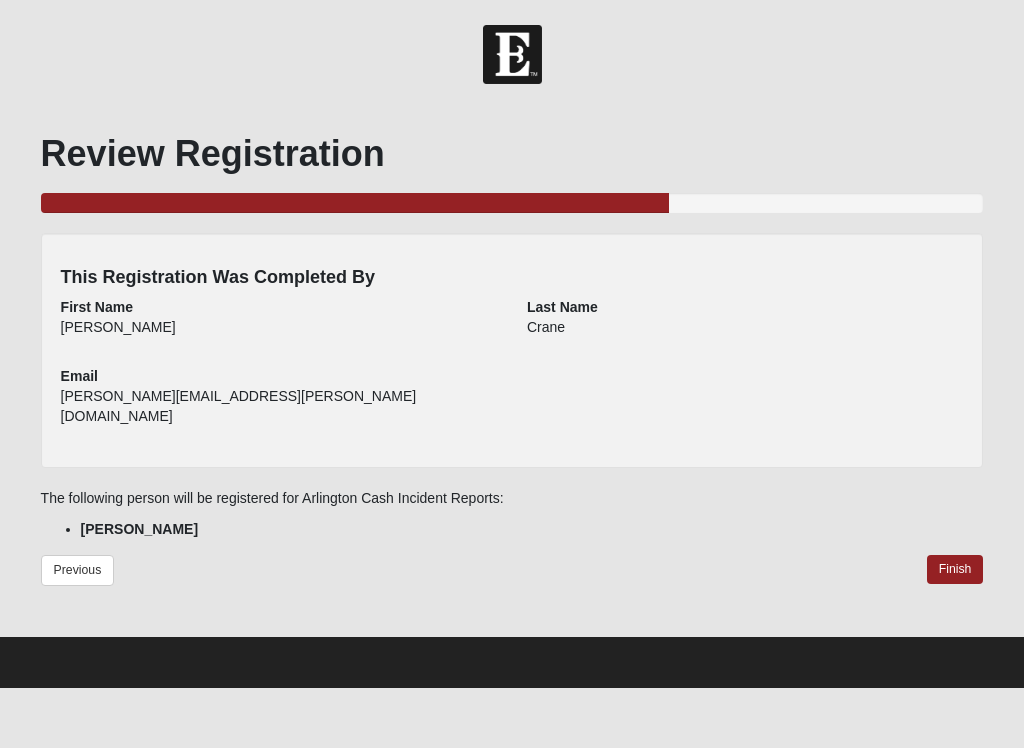 click on "Finish" at bounding box center (955, 569) 